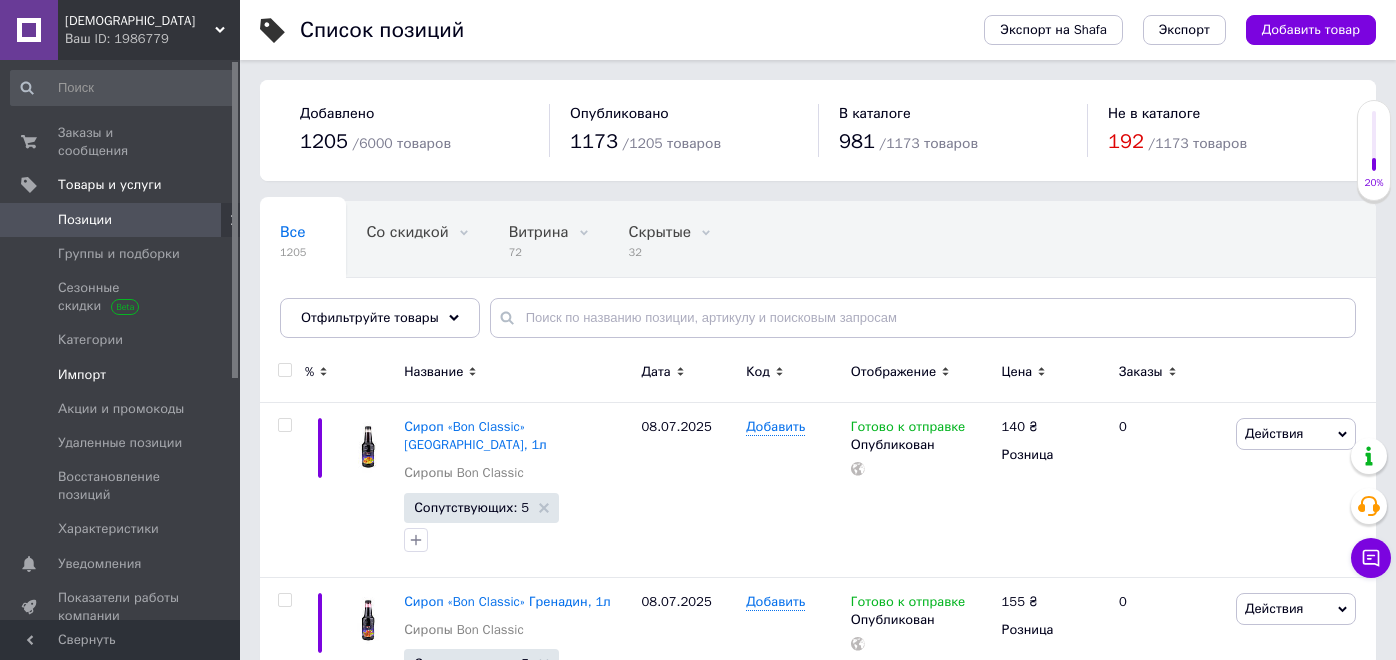 scroll, scrollTop: 0, scrollLeft: 0, axis: both 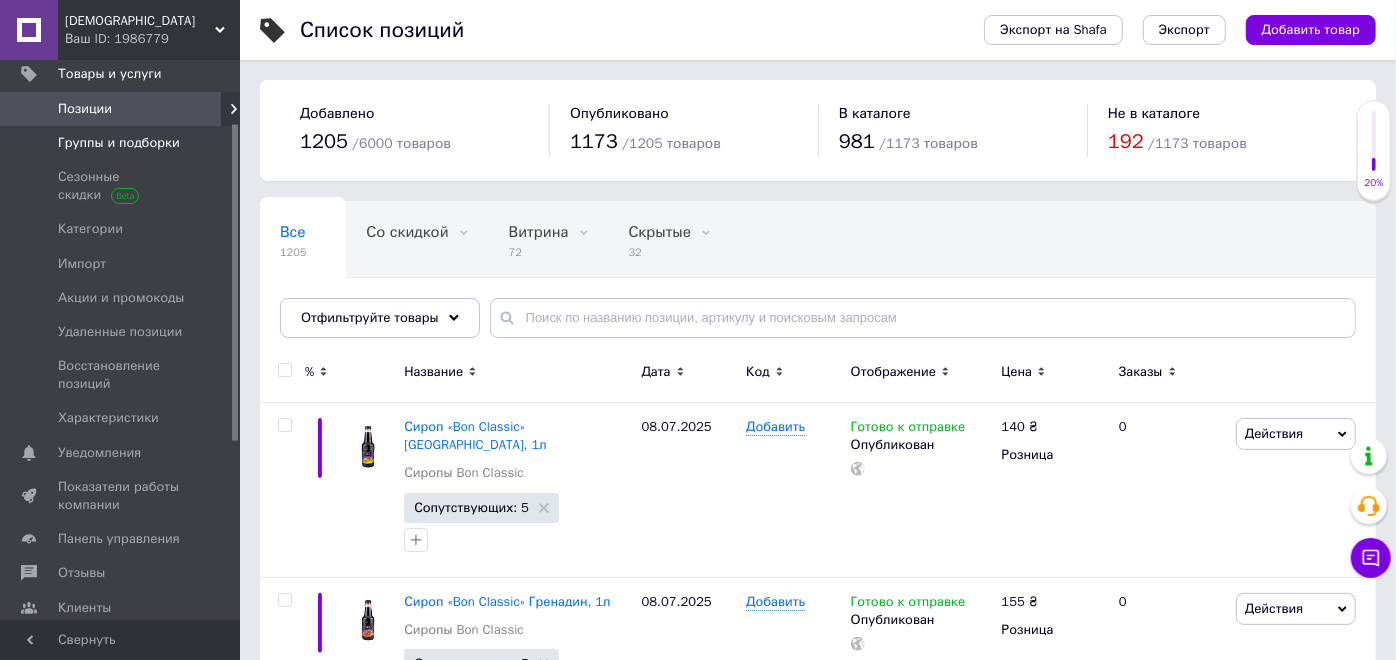 click on "Группы и подборки" at bounding box center (119, 143) 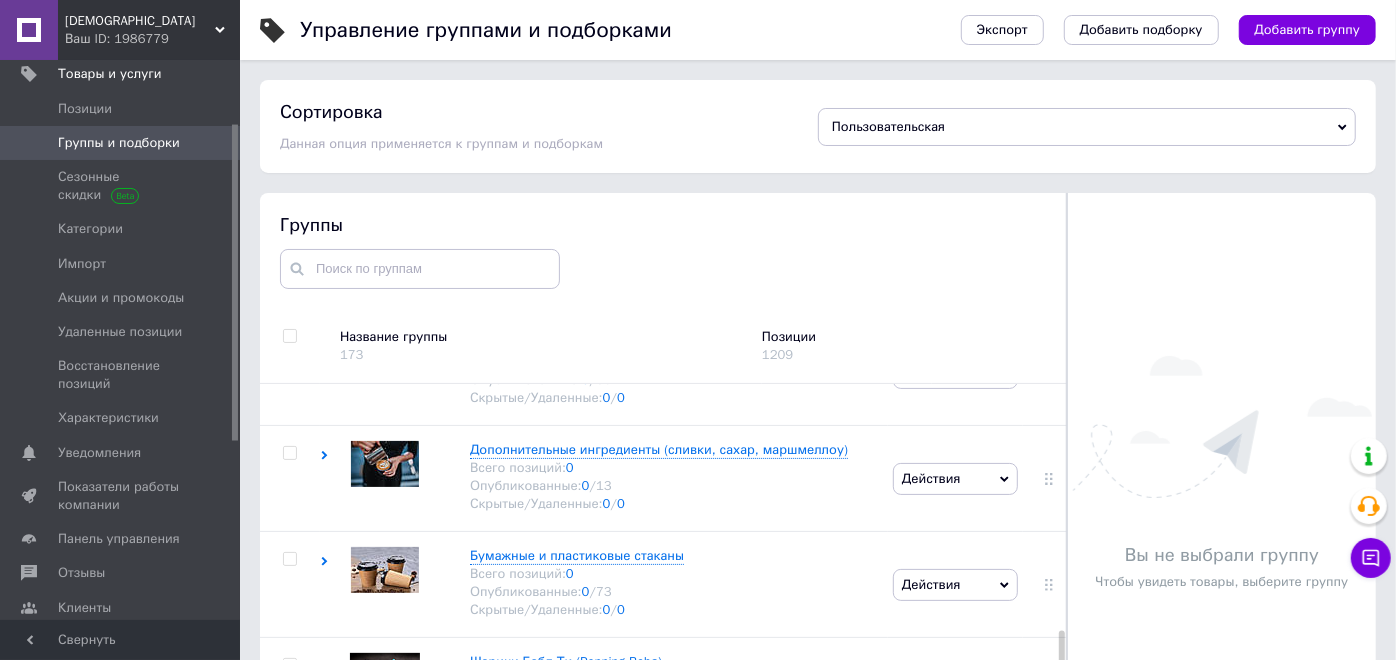 scroll, scrollTop: 1555, scrollLeft: 0, axis: vertical 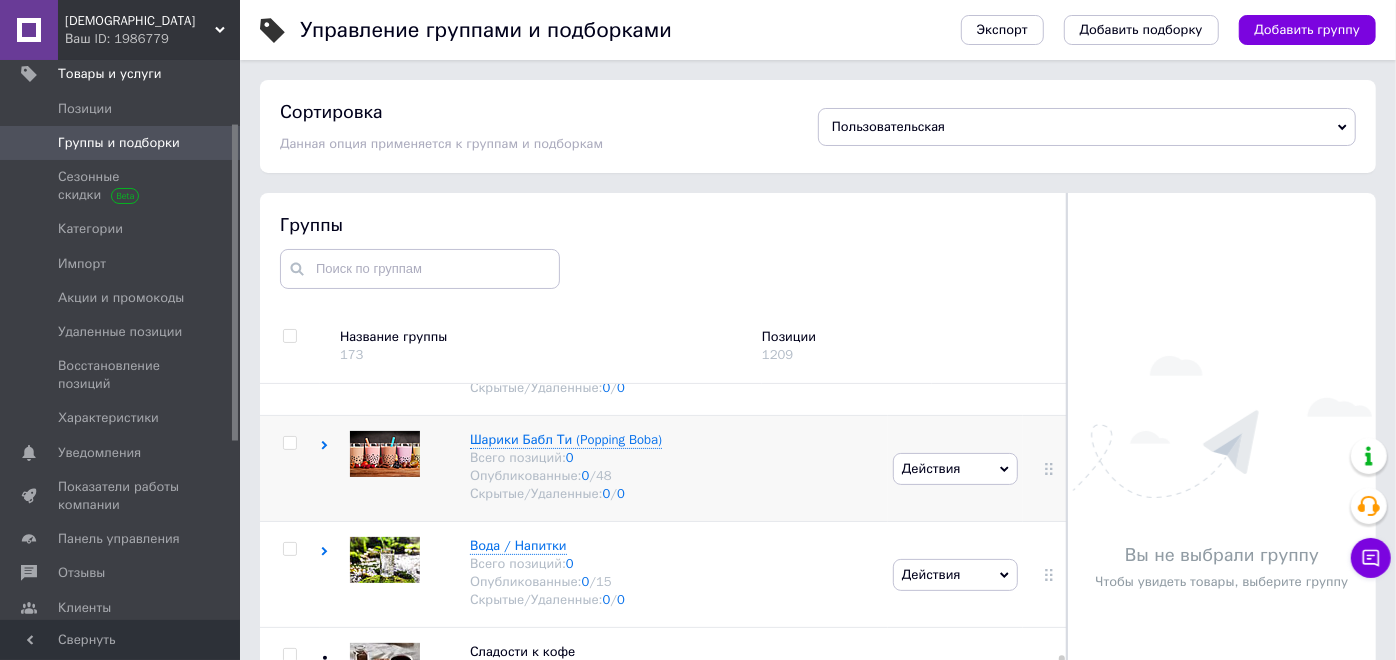 click on "Шарики Бабл Ти (Popping [PERSON_NAME]) Всего позиций:  0 Опубликованные:  0  /  48 Скрытые/Удаленные:  0  /  0" at bounding box center (604, 469) 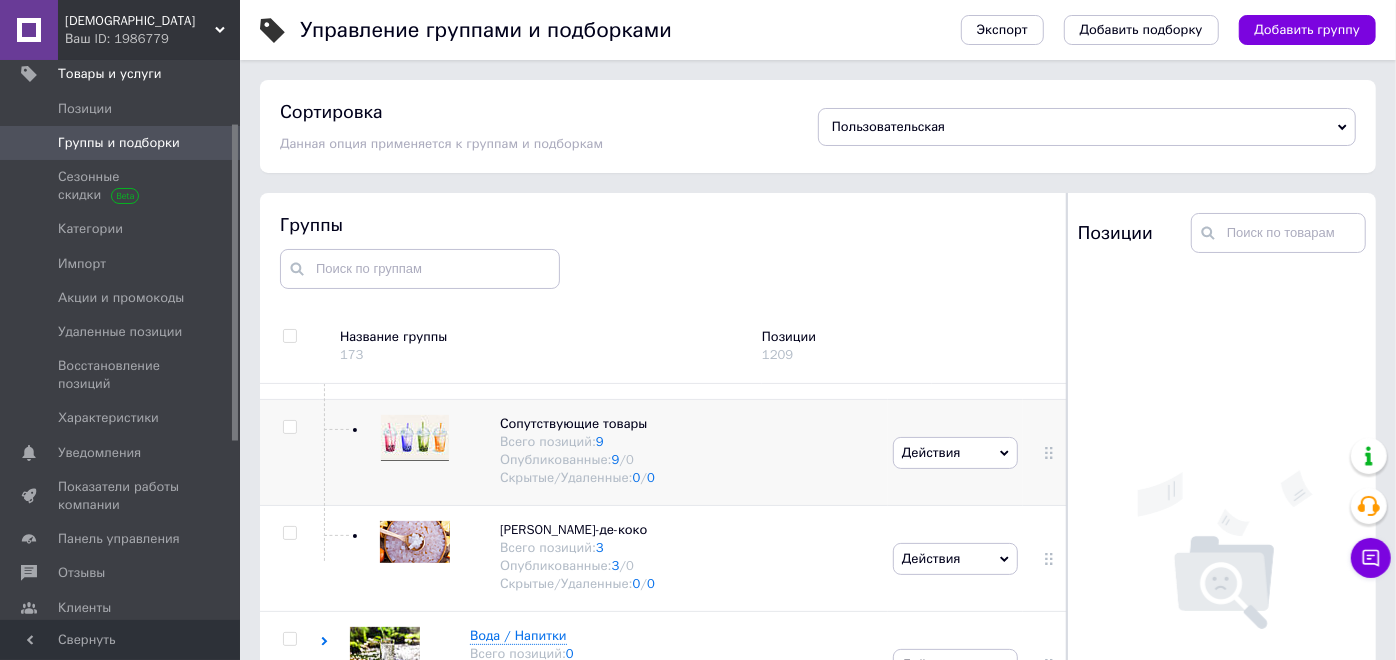 scroll, scrollTop: 2000, scrollLeft: 0, axis: vertical 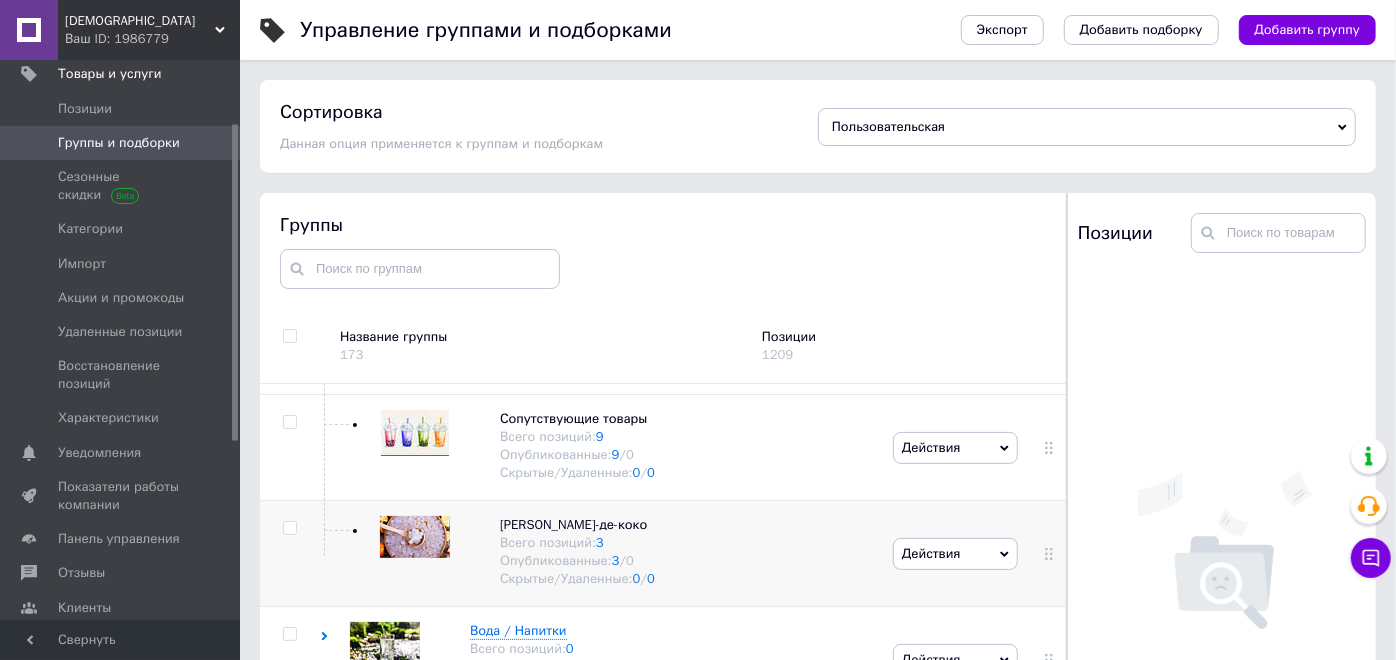 click on "Действия" at bounding box center [955, 554] 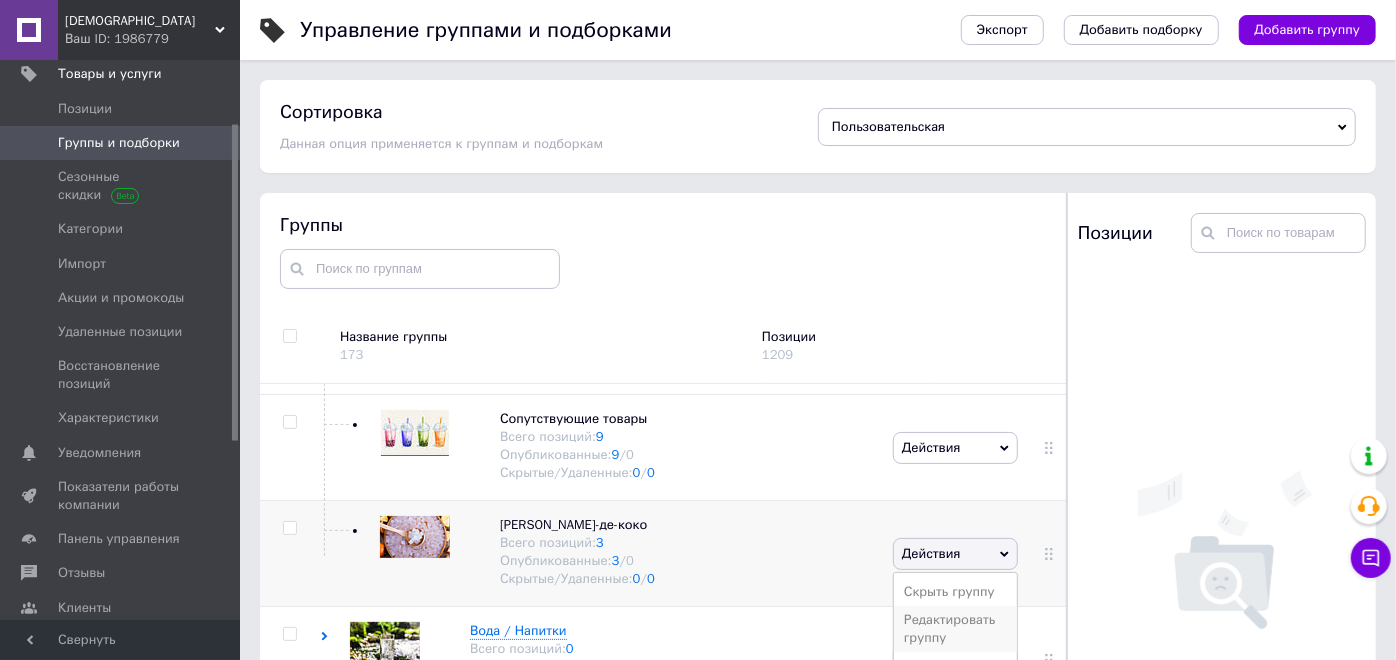 click on "Редактировать группу" at bounding box center (955, 629) 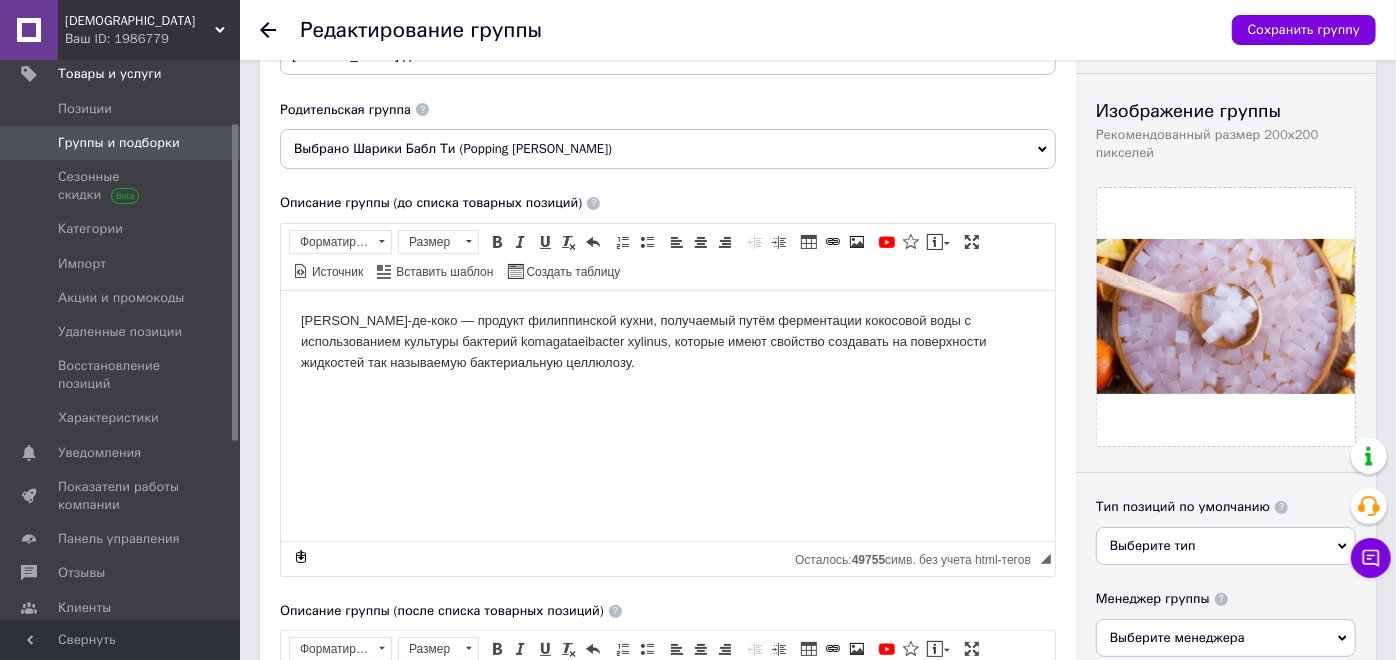 scroll, scrollTop: 222, scrollLeft: 0, axis: vertical 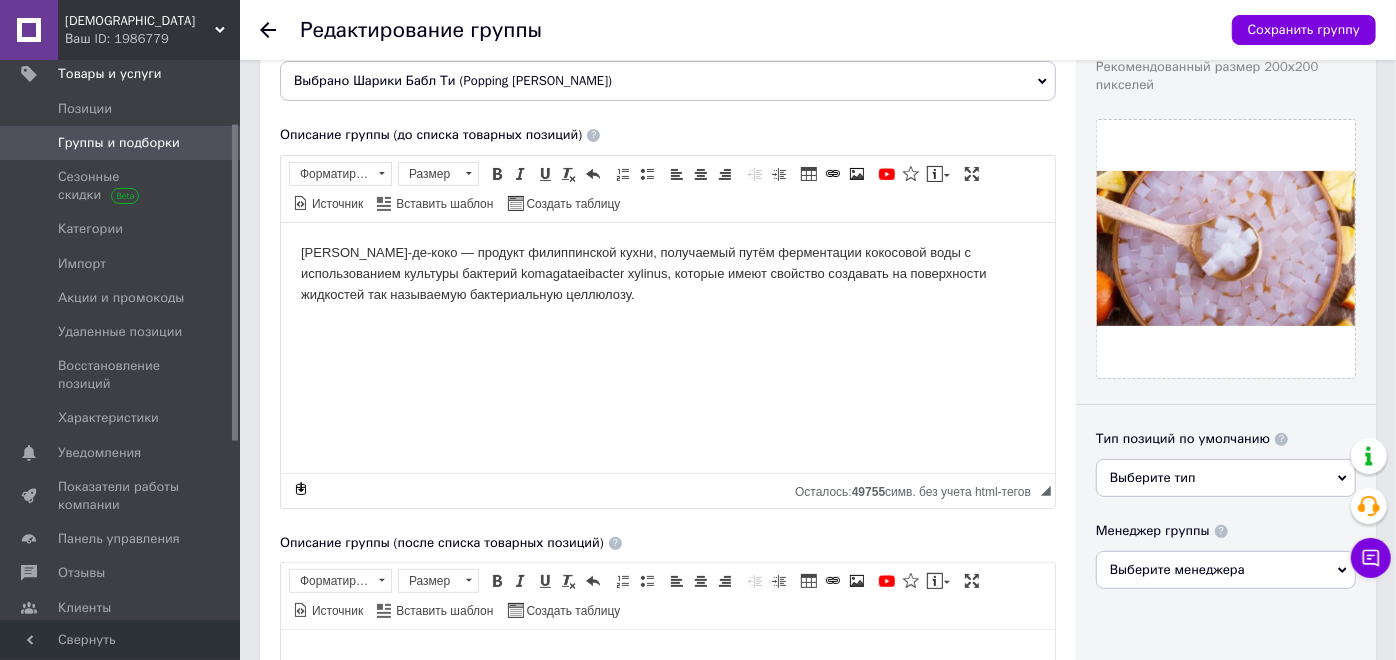 drag, startPoint x: 1207, startPoint y: 485, endPoint x: 1198, endPoint y: 509, distance: 25.632011 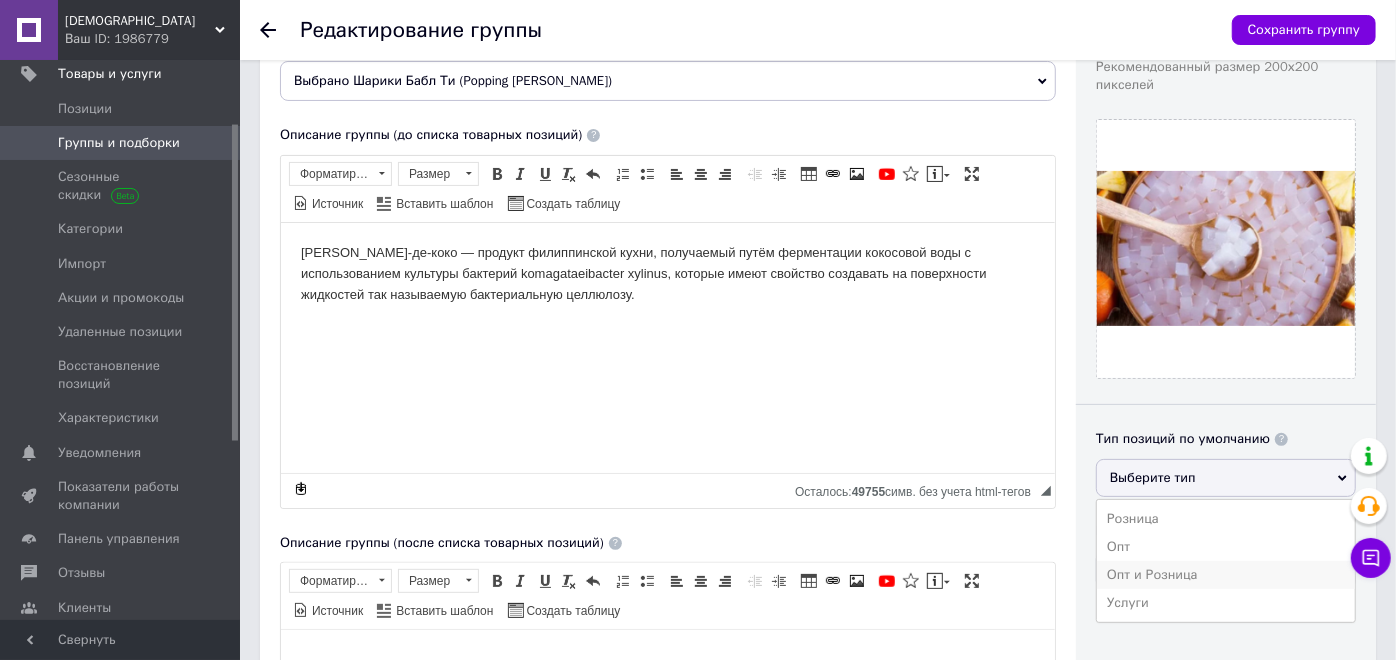 click on "Опт и Розница" at bounding box center (1226, 575) 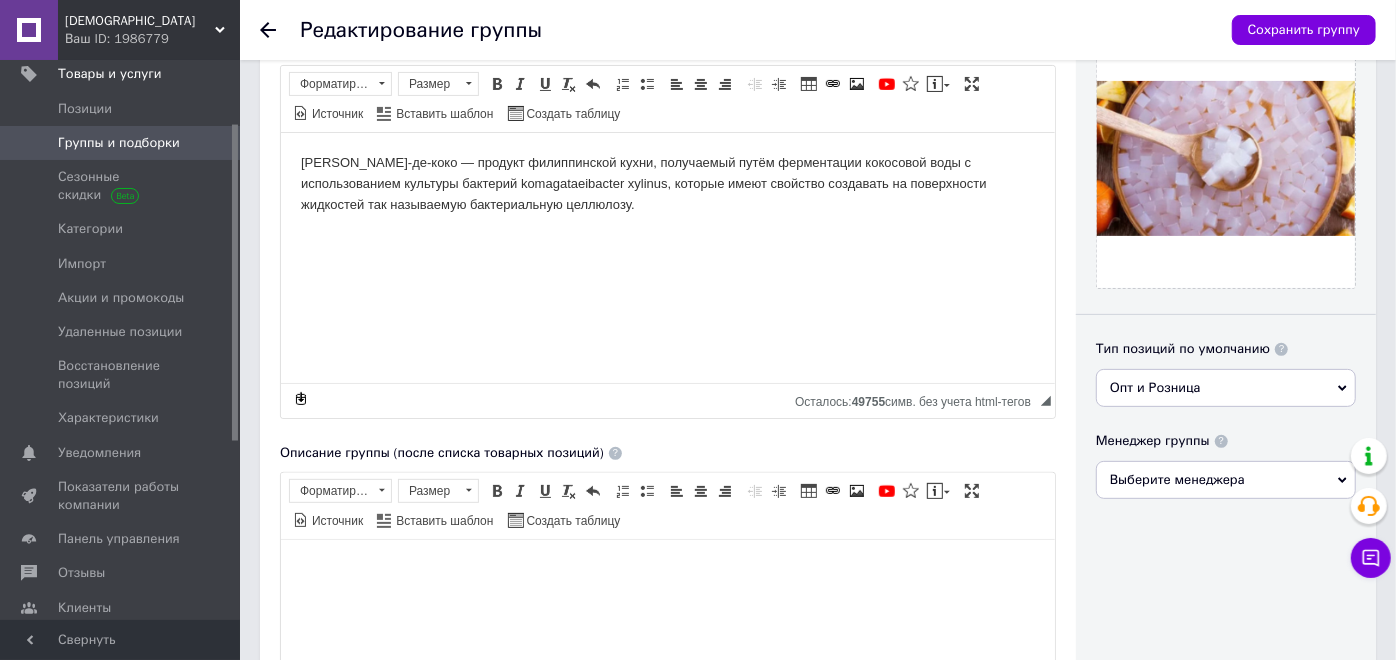 scroll, scrollTop: 333, scrollLeft: 0, axis: vertical 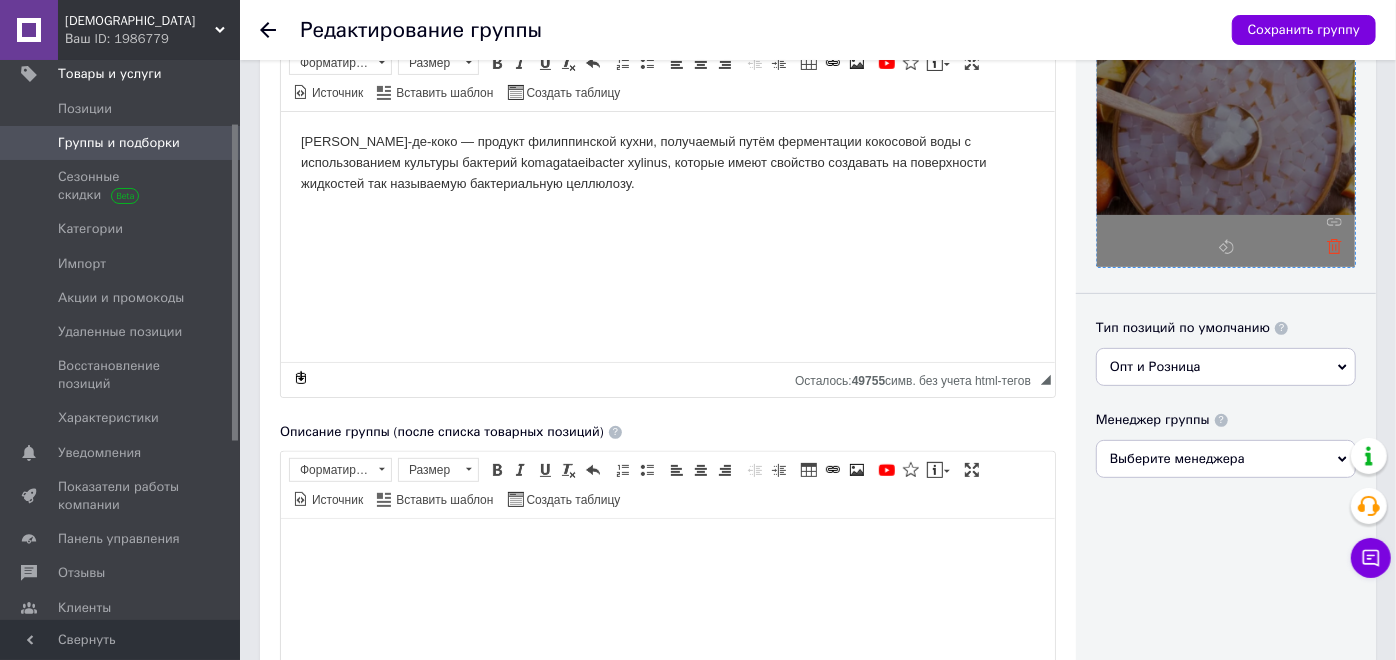 click 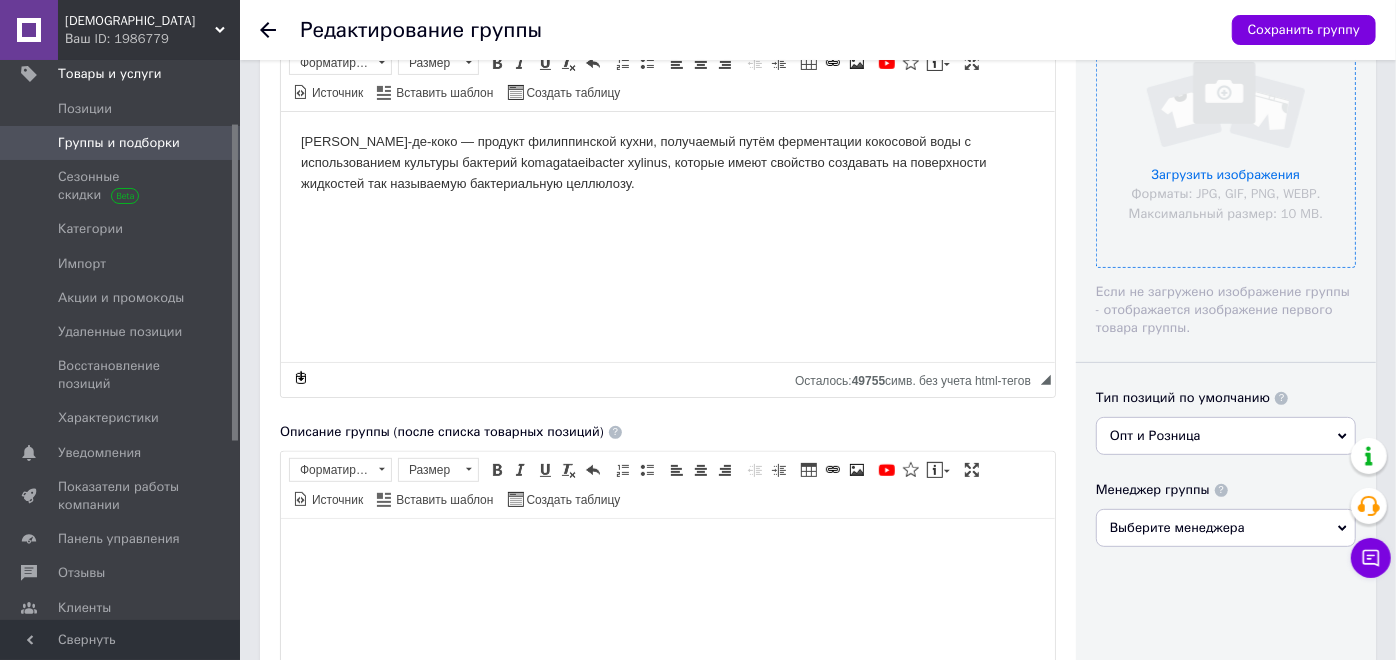 scroll, scrollTop: 0, scrollLeft: 0, axis: both 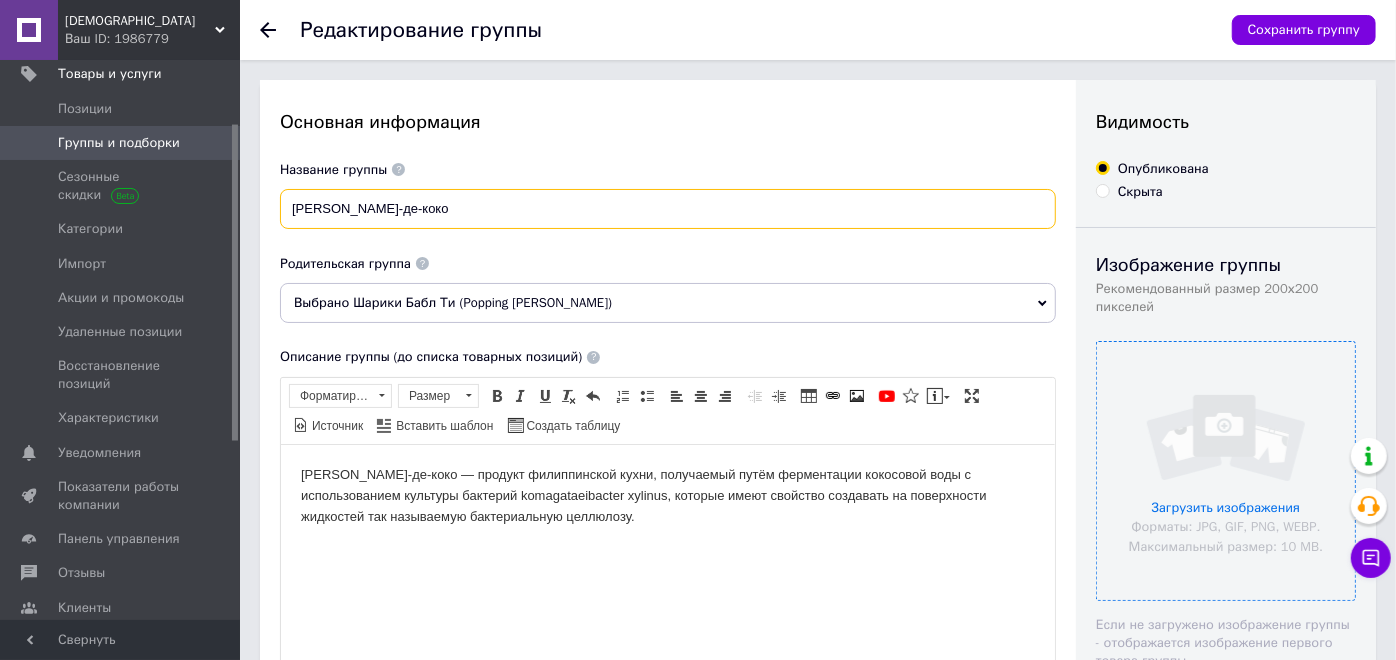 click on "[PERSON_NAME]-де-коко" at bounding box center (668, 209) 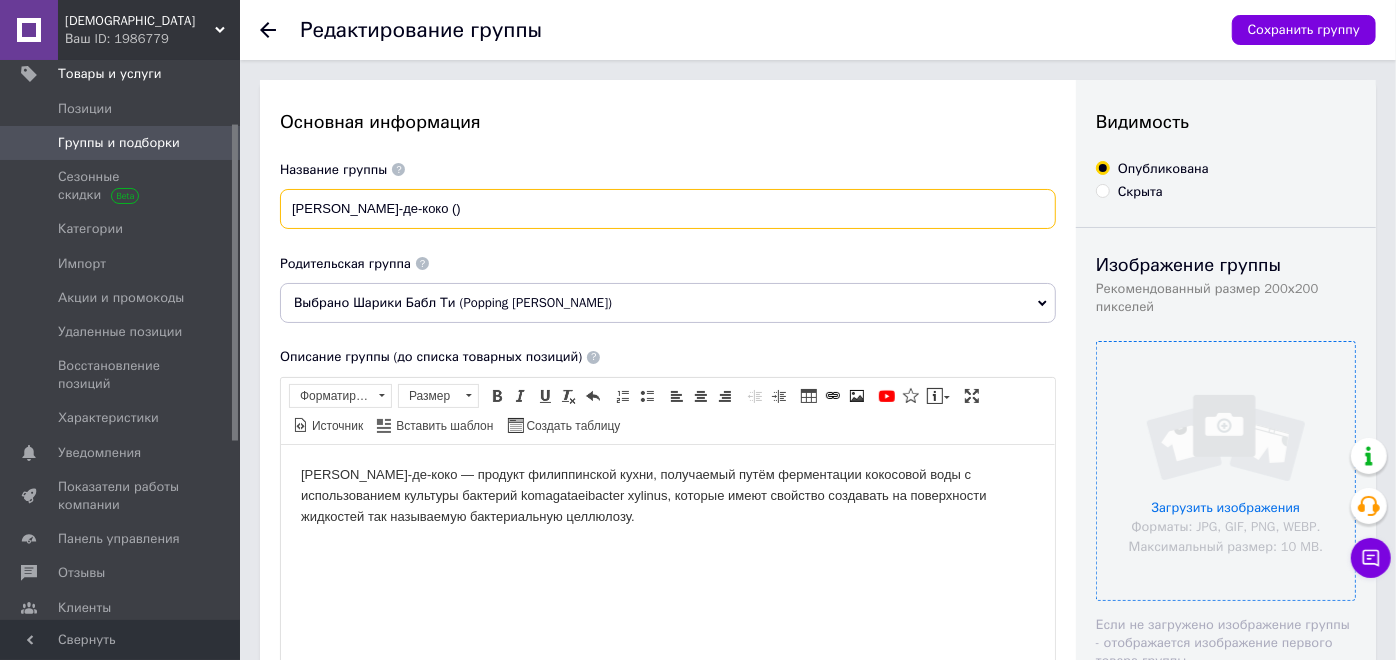 paste on "кокосовым желе)" 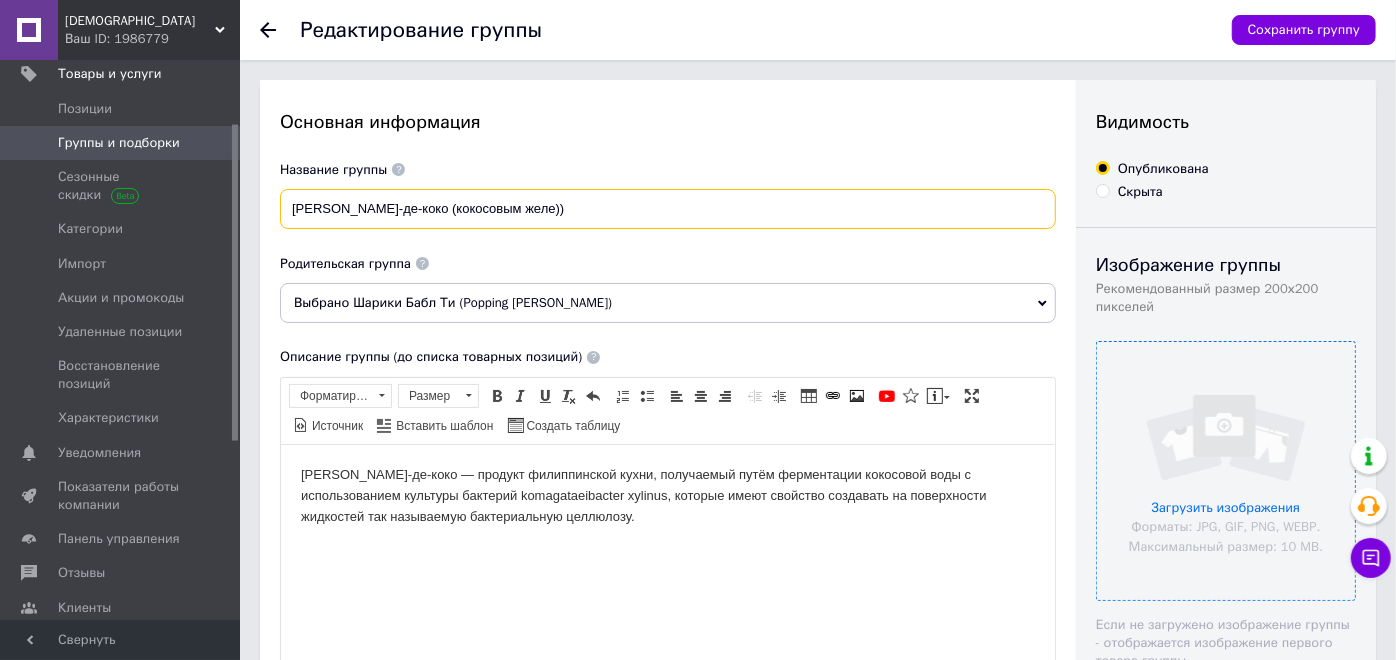 drag, startPoint x: 427, startPoint y: 211, endPoint x: 442, endPoint y: 212, distance: 15.033297 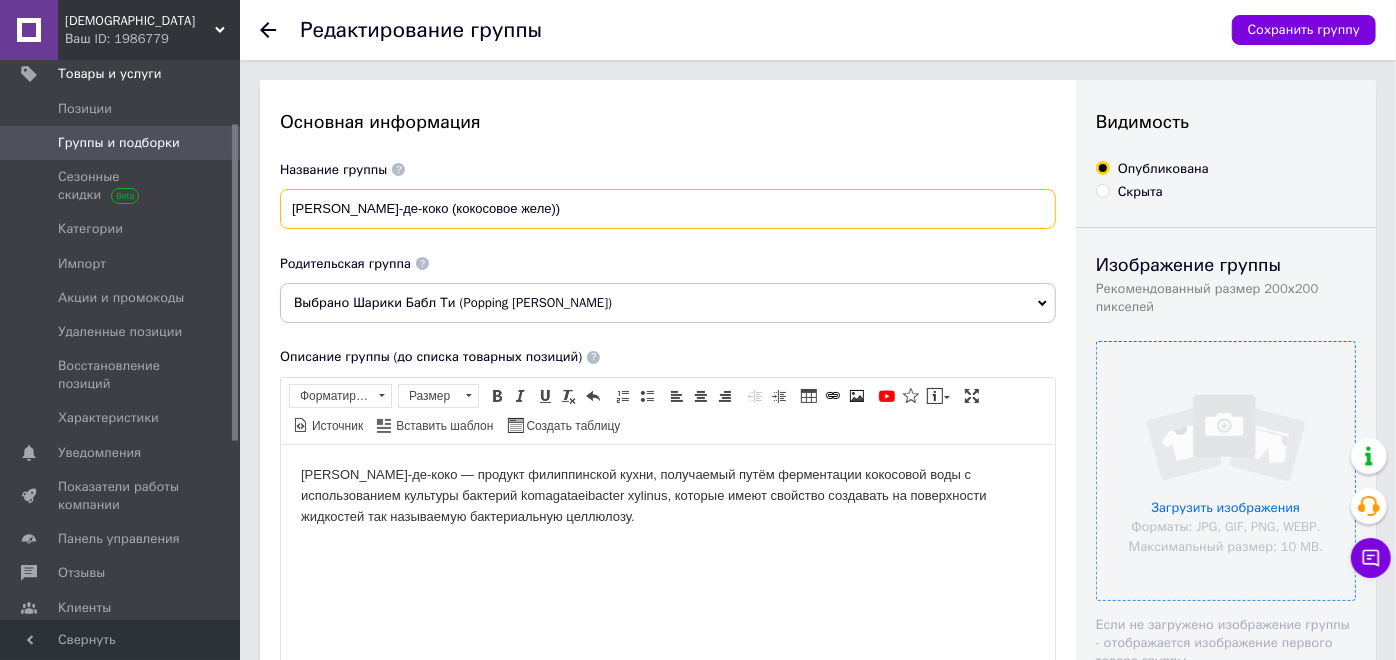 click on "[PERSON_NAME]-де-коко (кокосовое желе))" at bounding box center (668, 209) 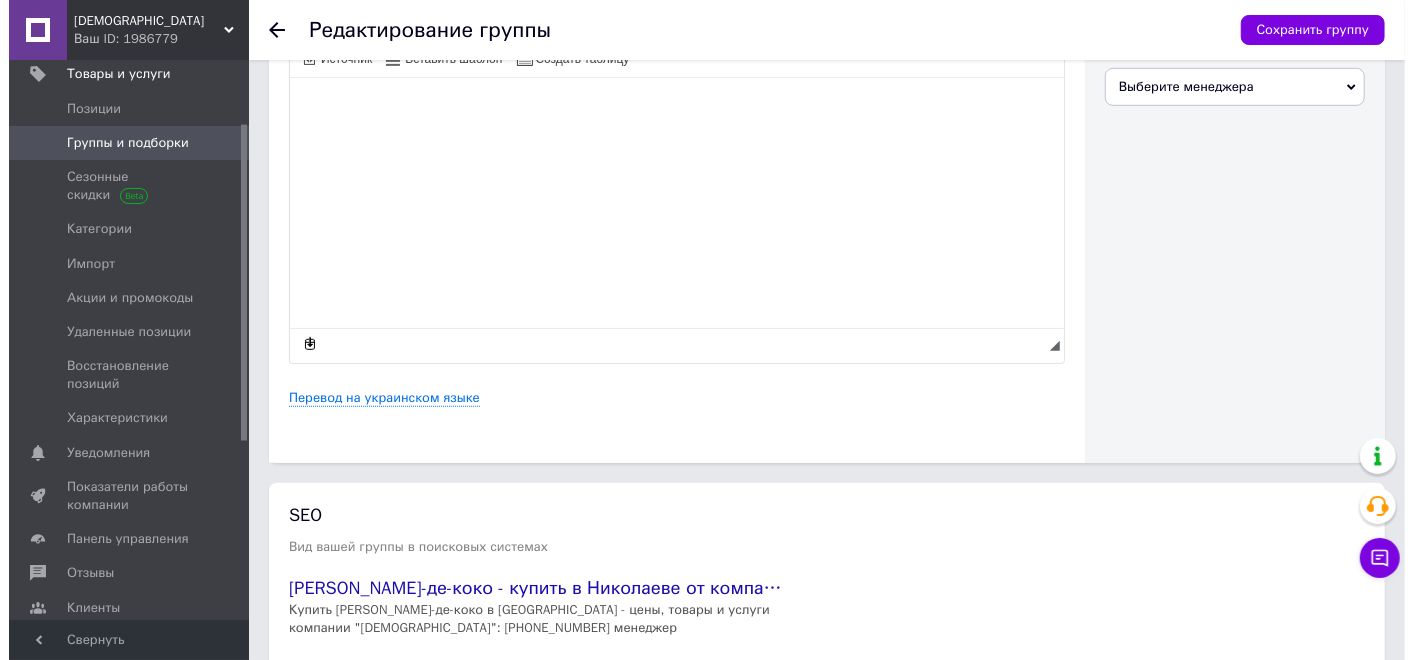 scroll, scrollTop: 777, scrollLeft: 0, axis: vertical 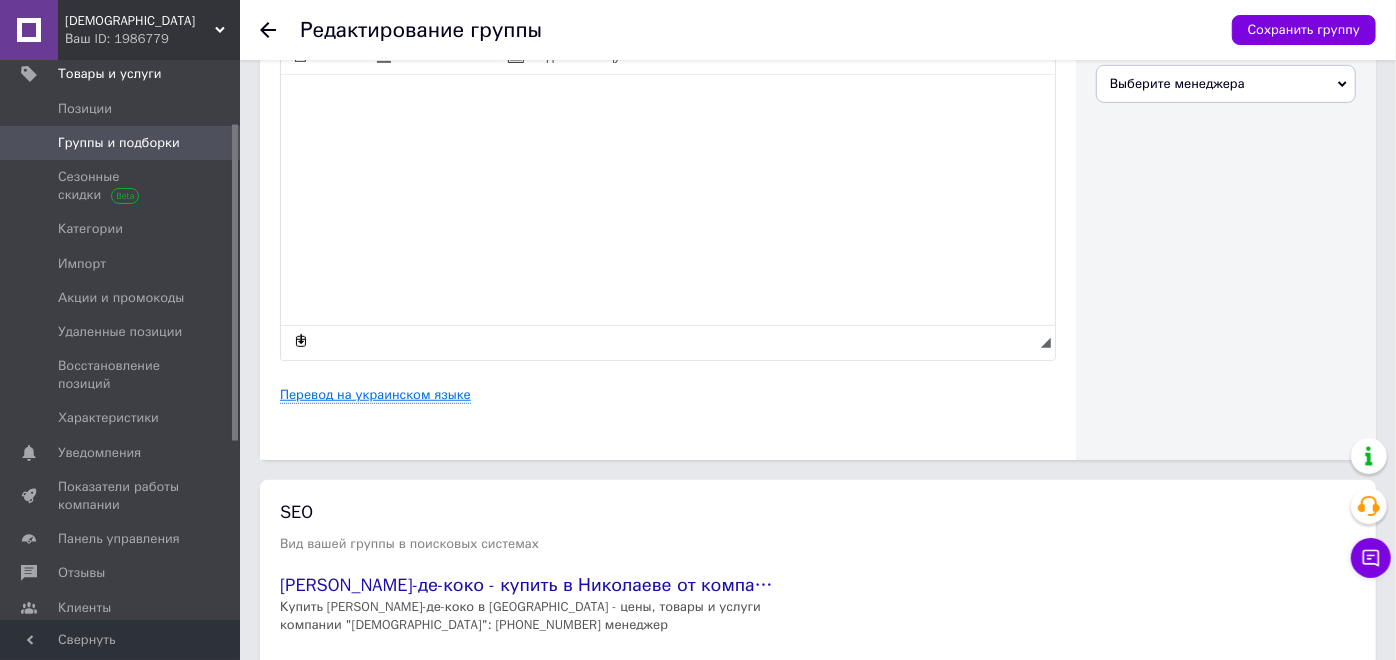 type on "[PERSON_NAME]-де-коко (кокосовое желе)" 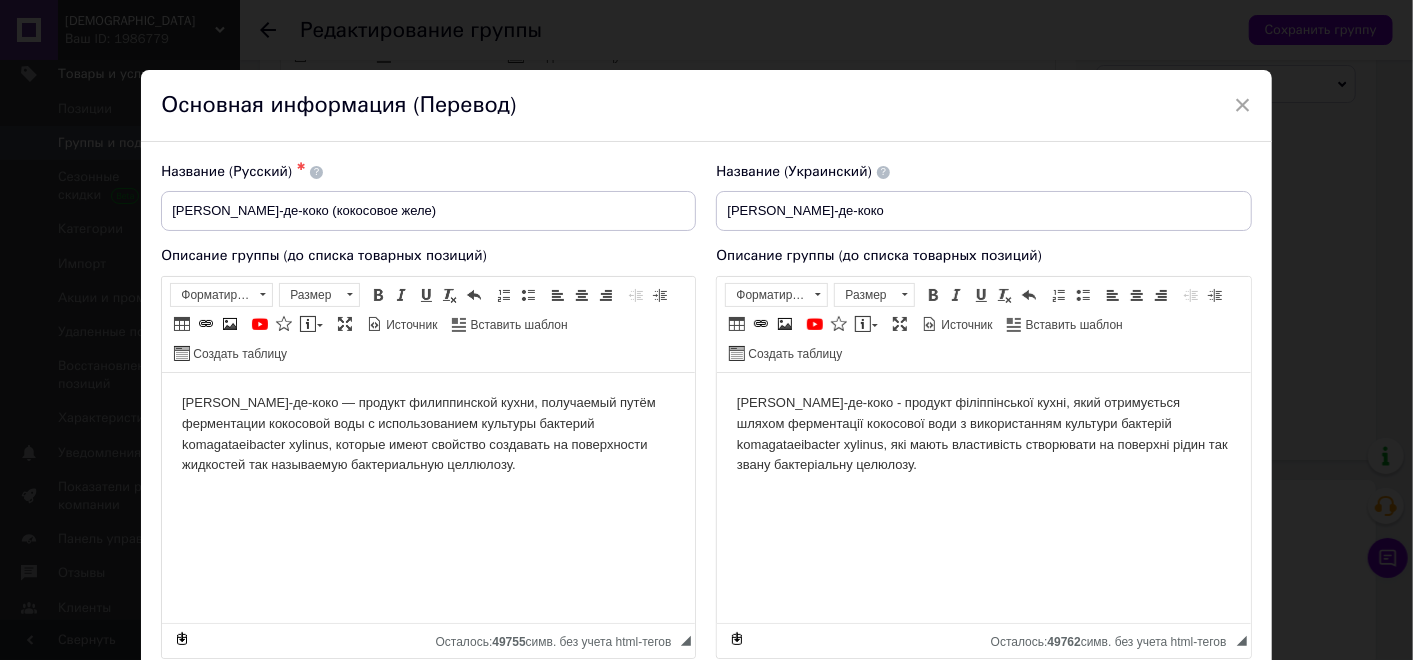 scroll, scrollTop: 0, scrollLeft: 0, axis: both 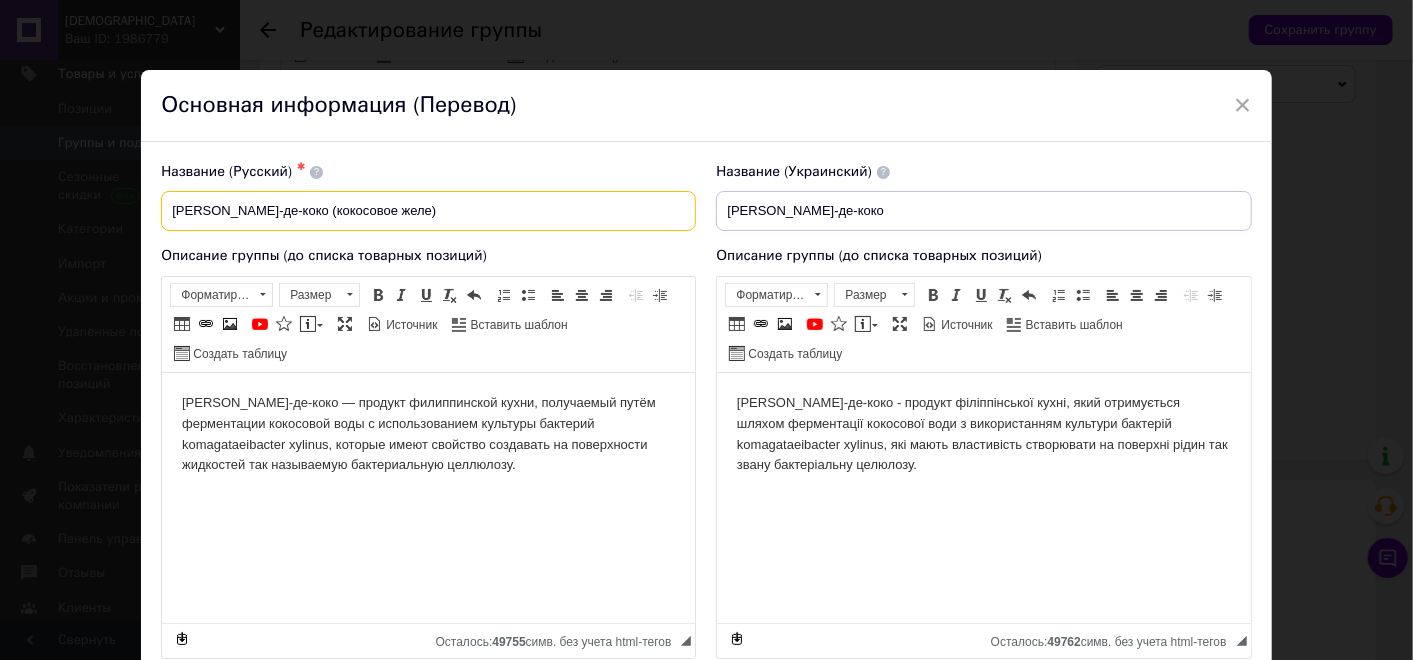 drag, startPoint x: 269, startPoint y: 215, endPoint x: 472, endPoint y: 212, distance: 203.02217 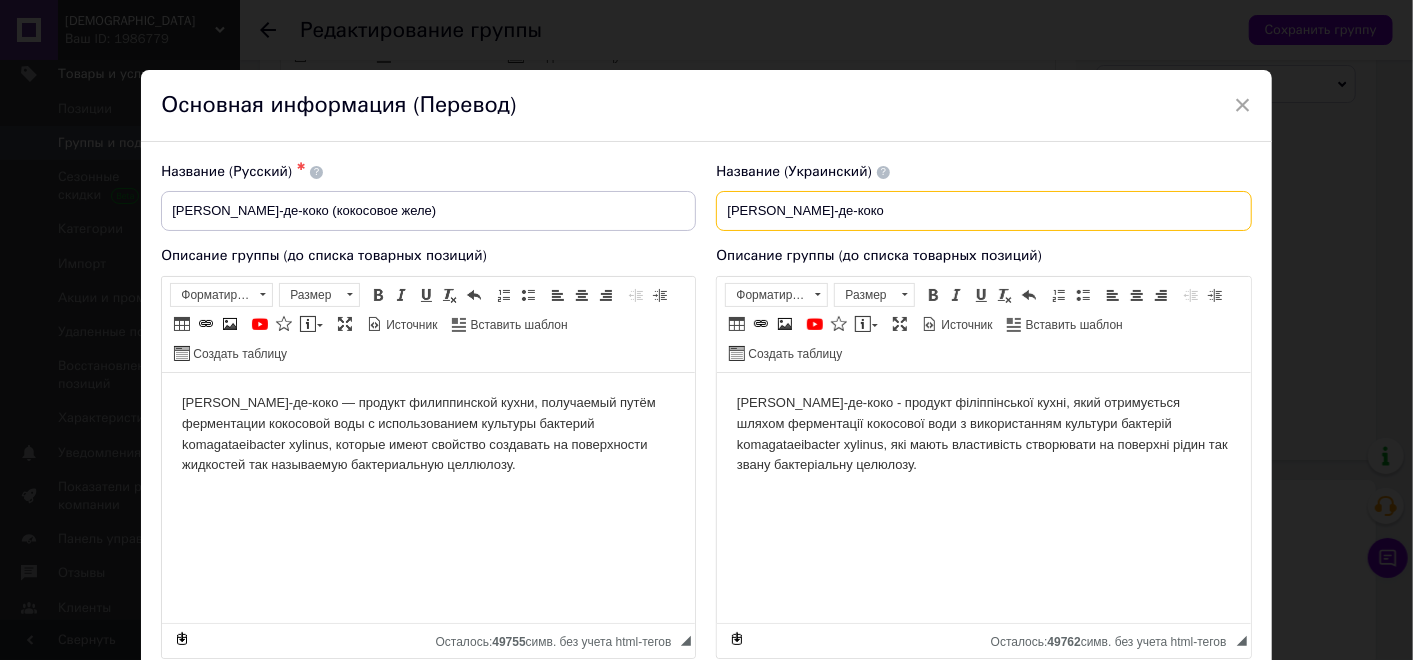 click on "[PERSON_NAME]-де-коко" at bounding box center (983, 211) 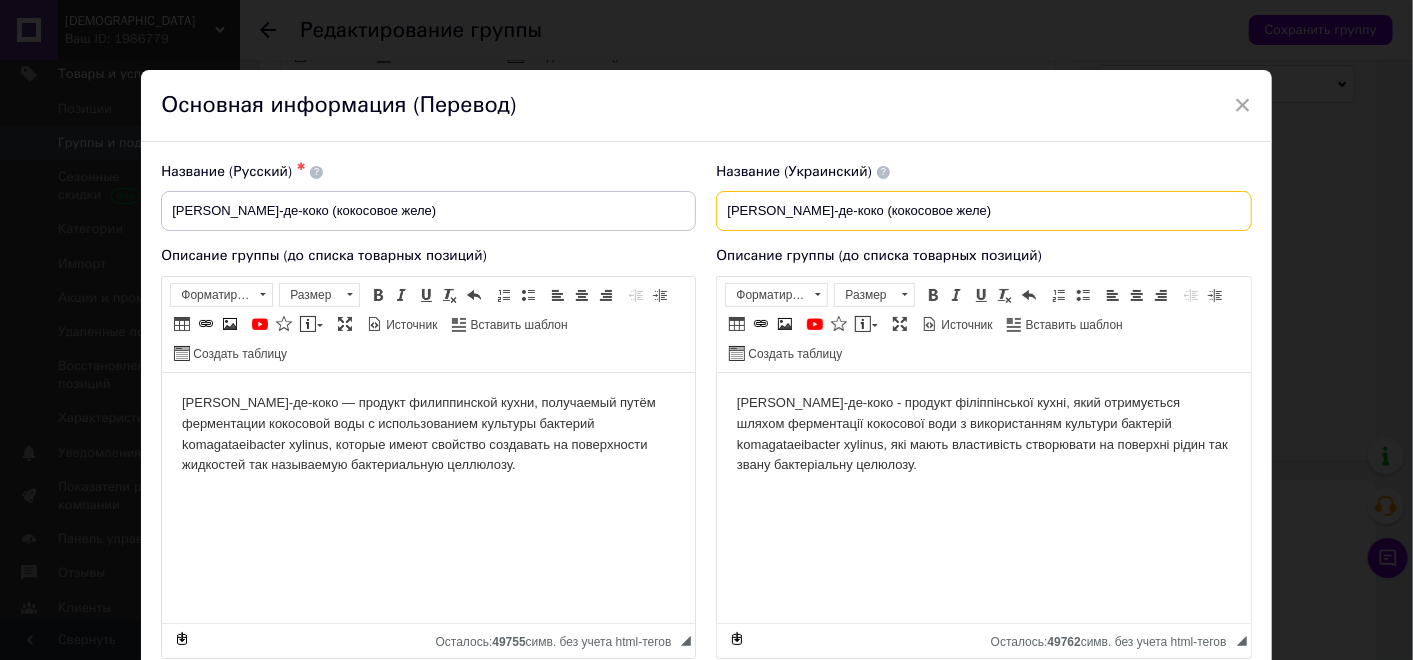 click on "[PERSON_NAME]-де-коко (кокосовое желе)" at bounding box center [983, 211] 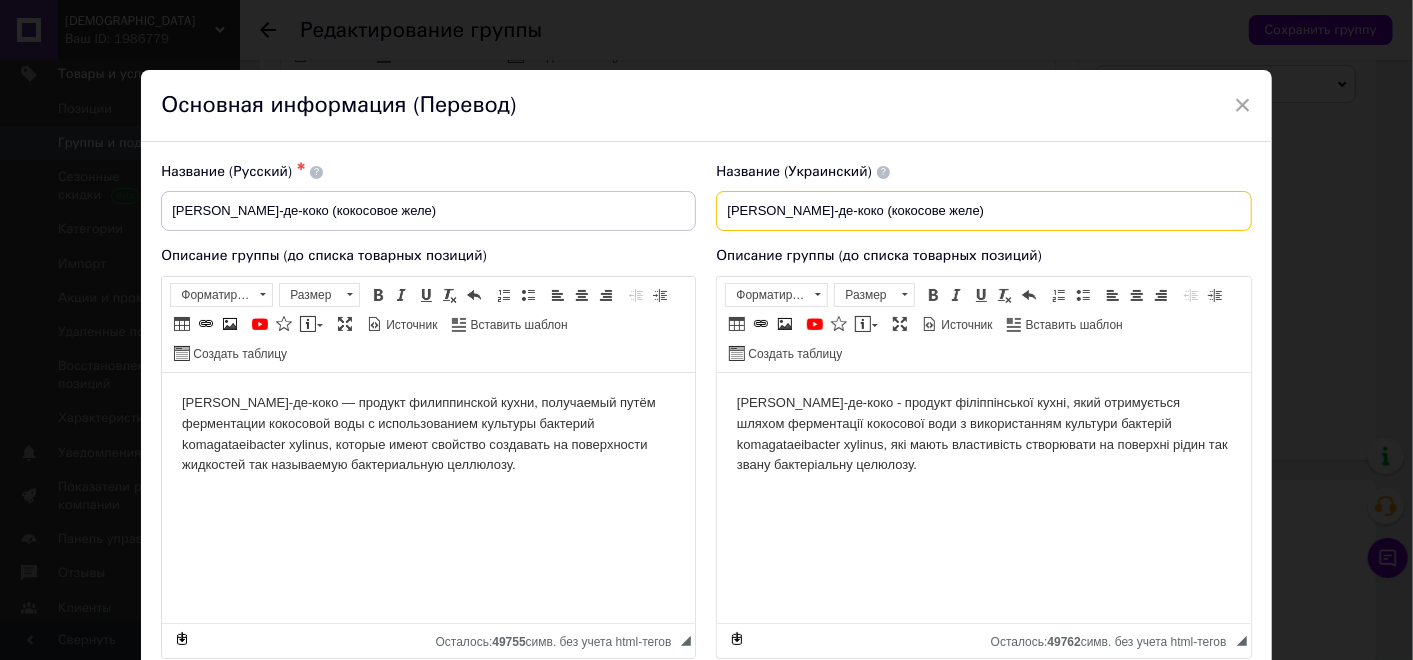 type on "[PERSON_NAME]-де-коко (кокосове желе)" 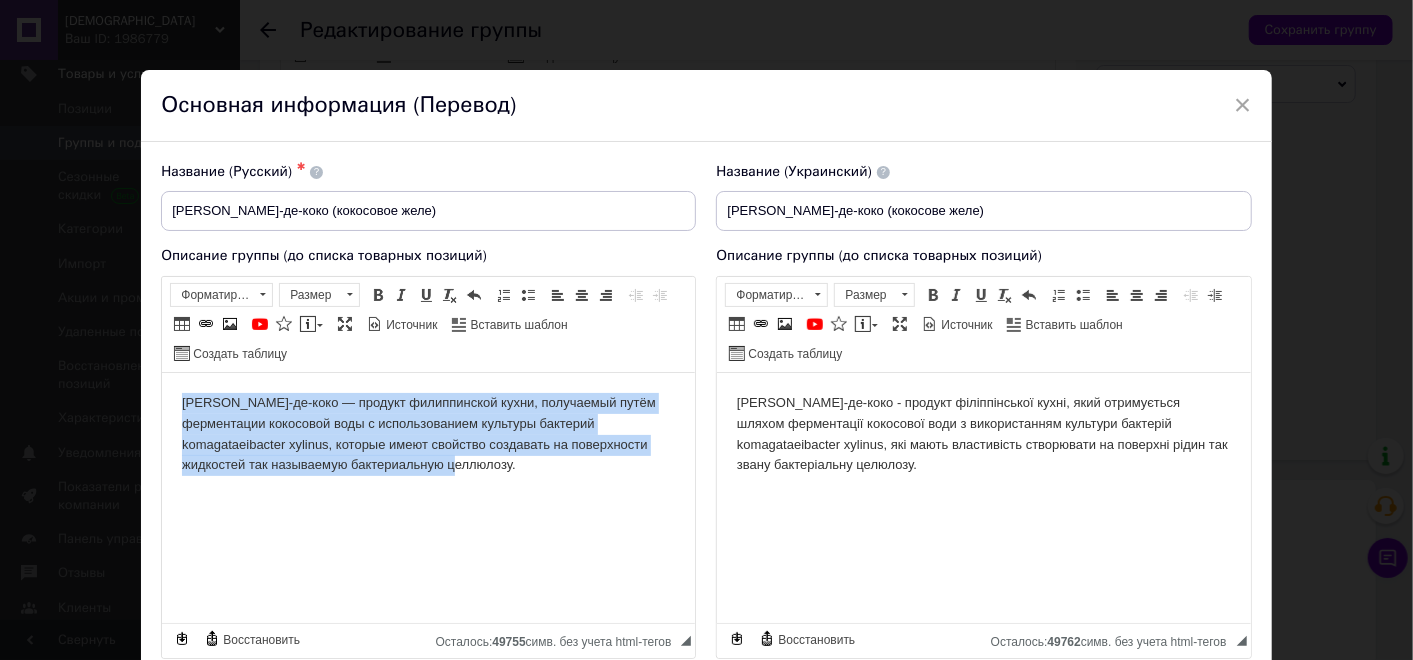 drag, startPoint x: 354, startPoint y: 480, endPoint x: 158, endPoint y: 397, distance: 212.84972 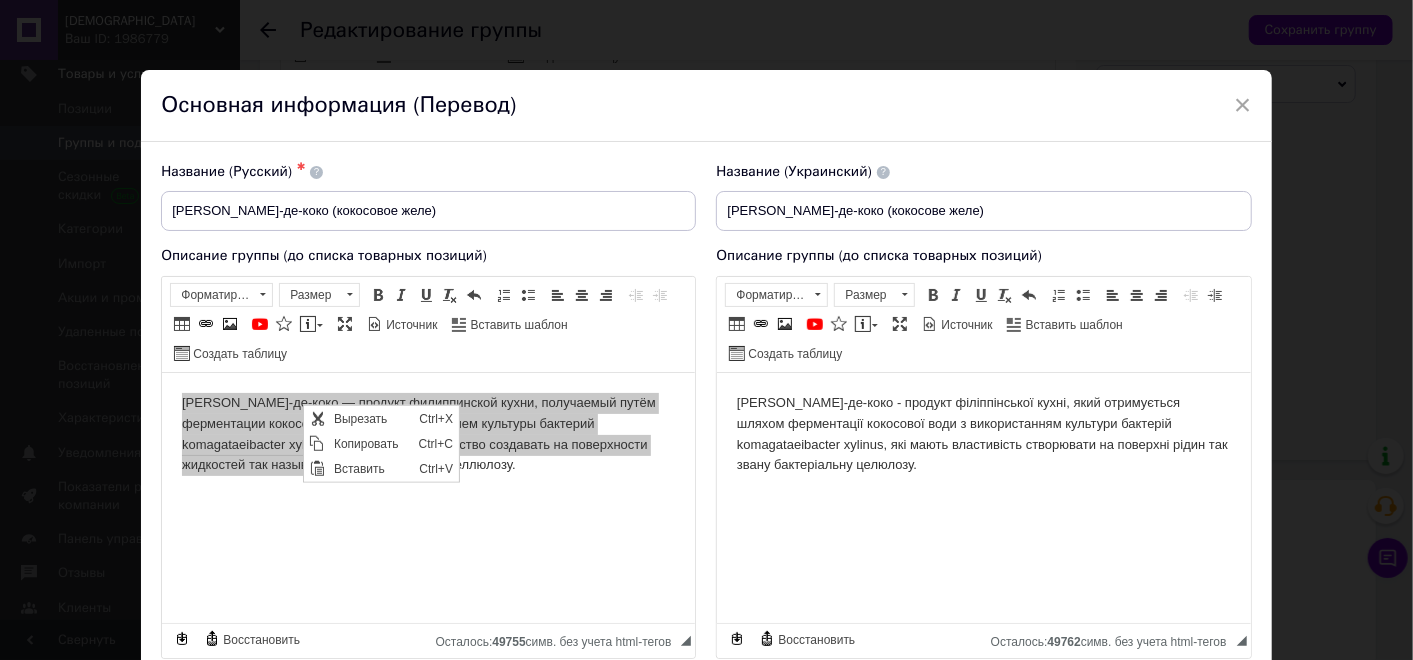 scroll, scrollTop: 0, scrollLeft: 0, axis: both 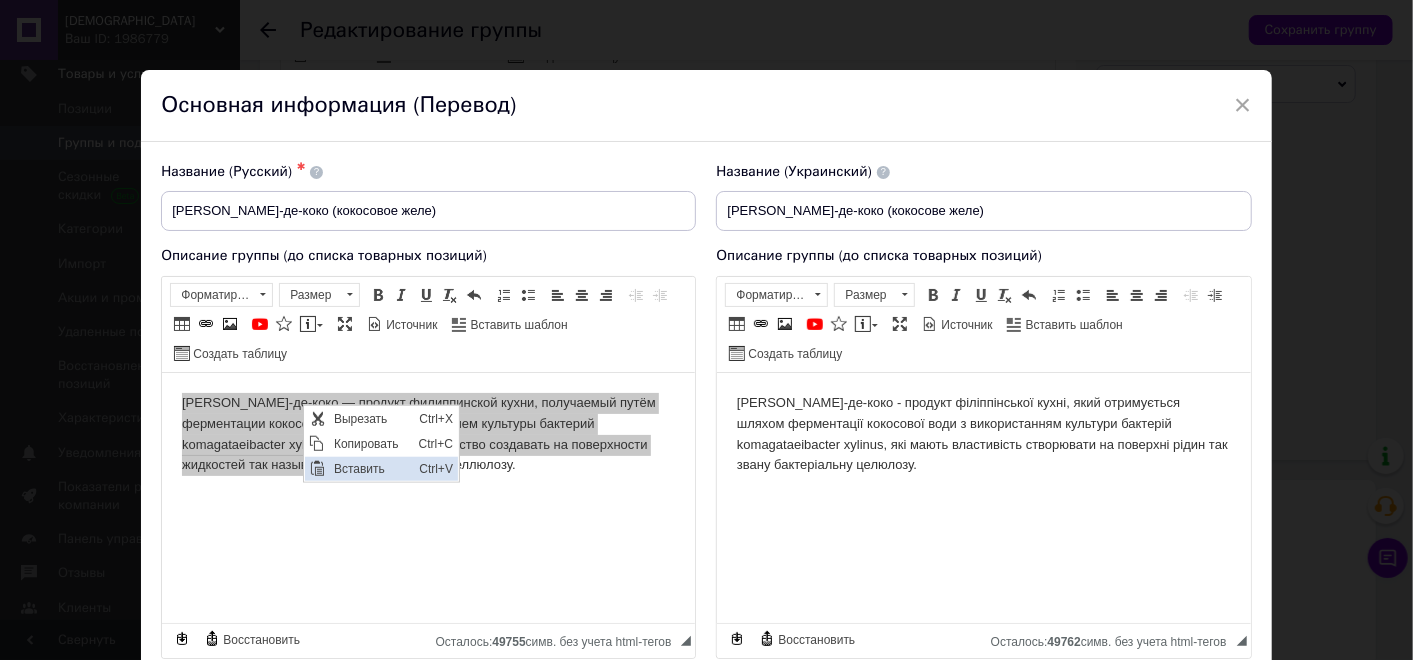 click on "Вставить" at bounding box center [371, 468] 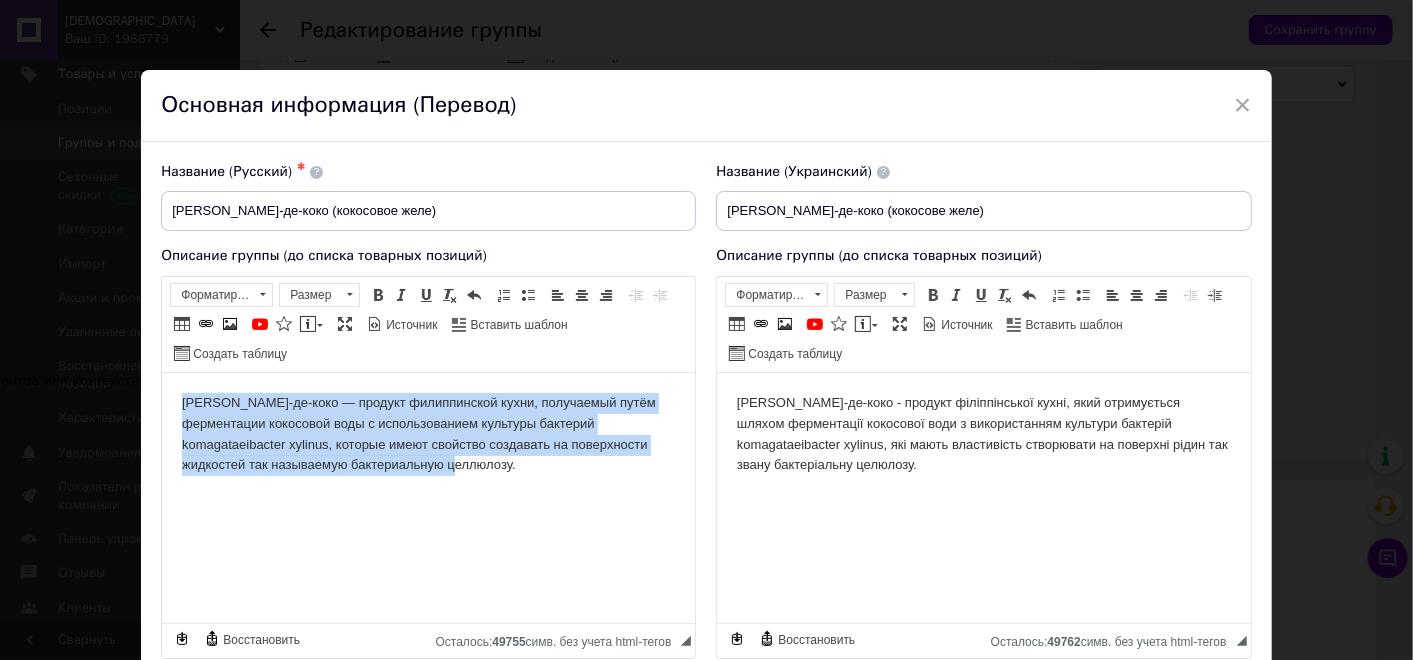 click on "[PERSON_NAME]-де-коко — продукт филиппинской кухни, получаемый путём ферментации кокосовой воды с использованием культуры бактерий komagataeibacter xylinus, которые имеют свойство создавать на поверхности жидкостей так называемую бактериальную целлюлозу." at bounding box center (428, 433) 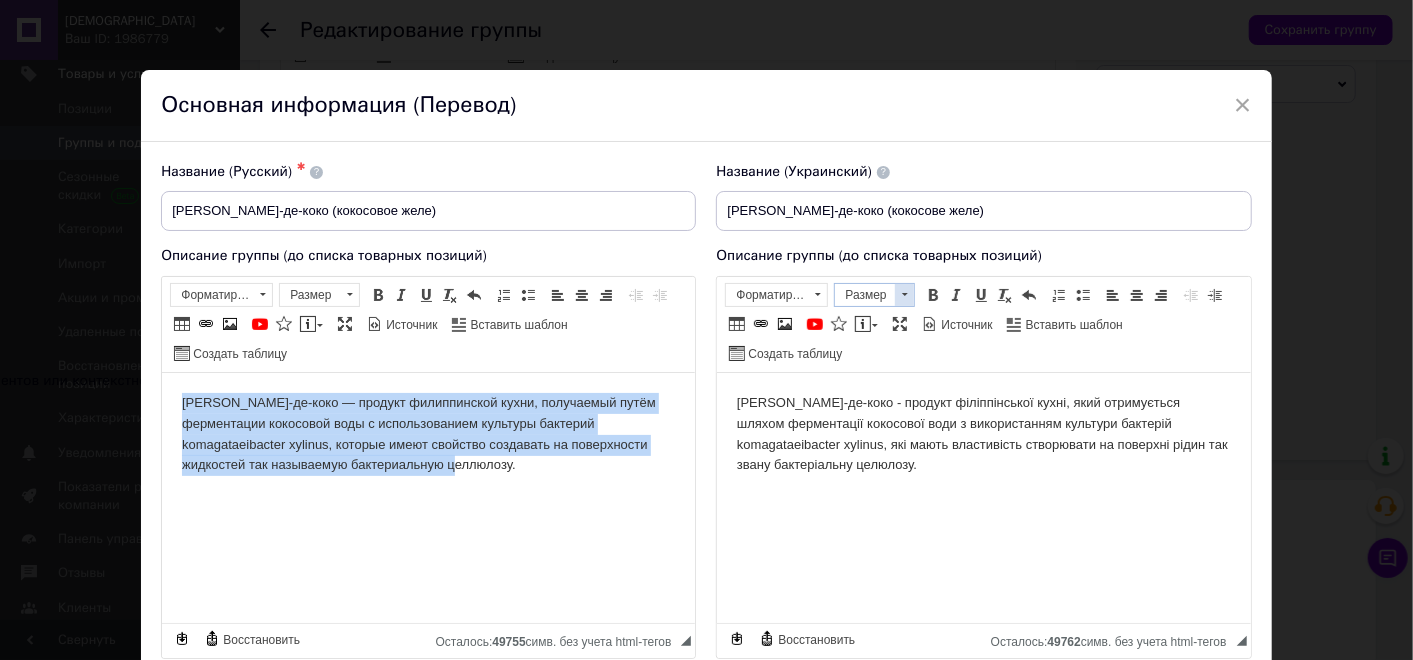type 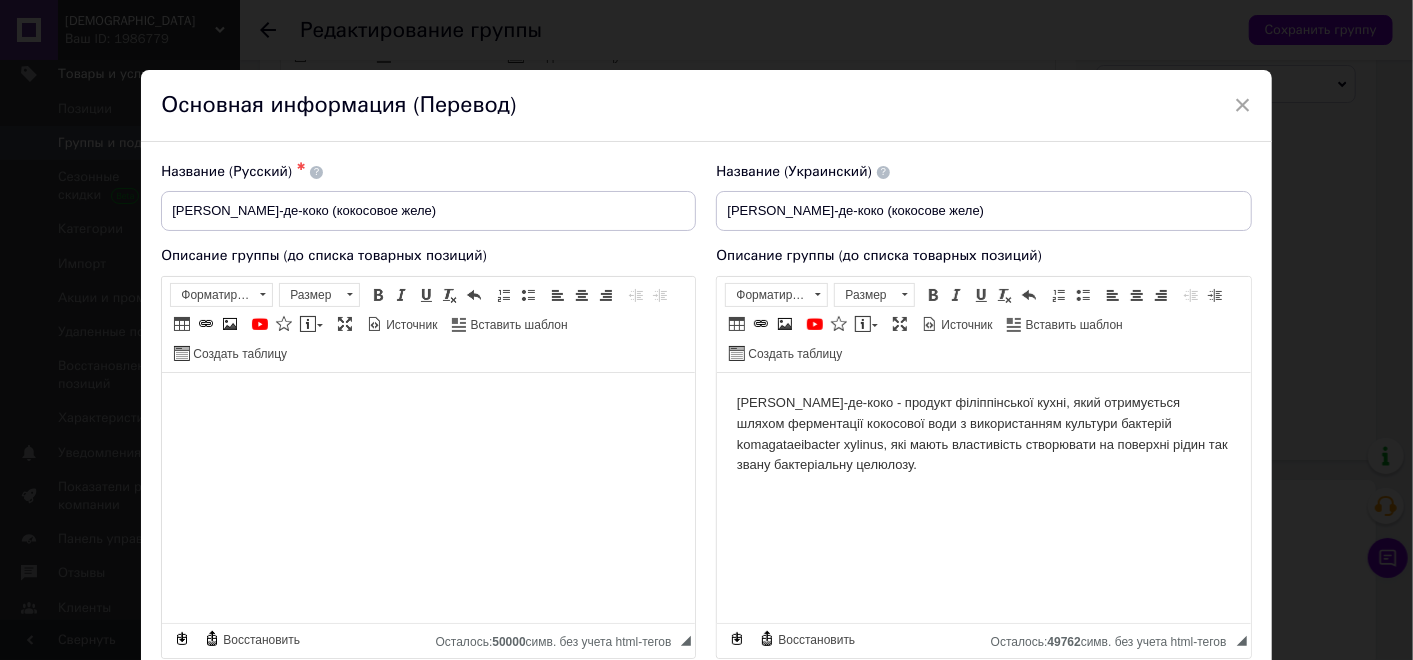 drag, startPoint x: 322, startPoint y: 405, endPoint x: 333, endPoint y: 408, distance: 11.401754 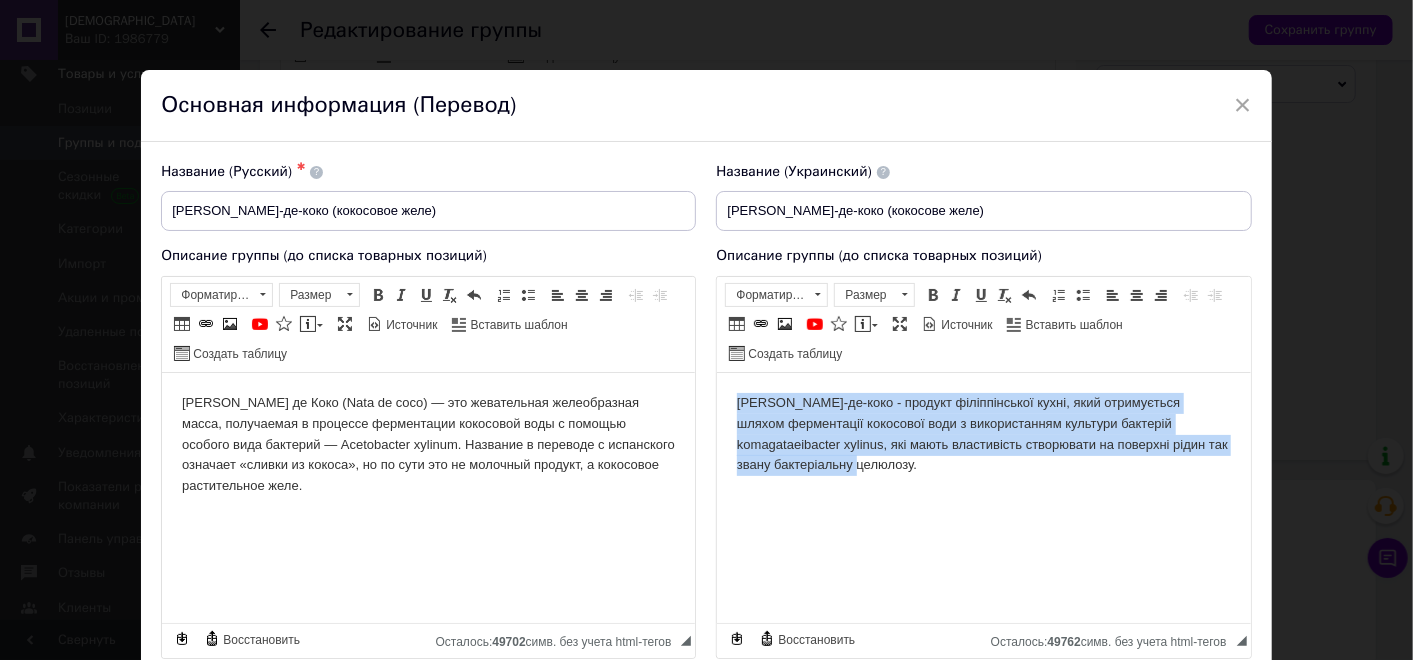 drag, startPoint x: 955, startPoint y: 485, endPoint x: 1239, endPoint y: 412, distance: 293.232 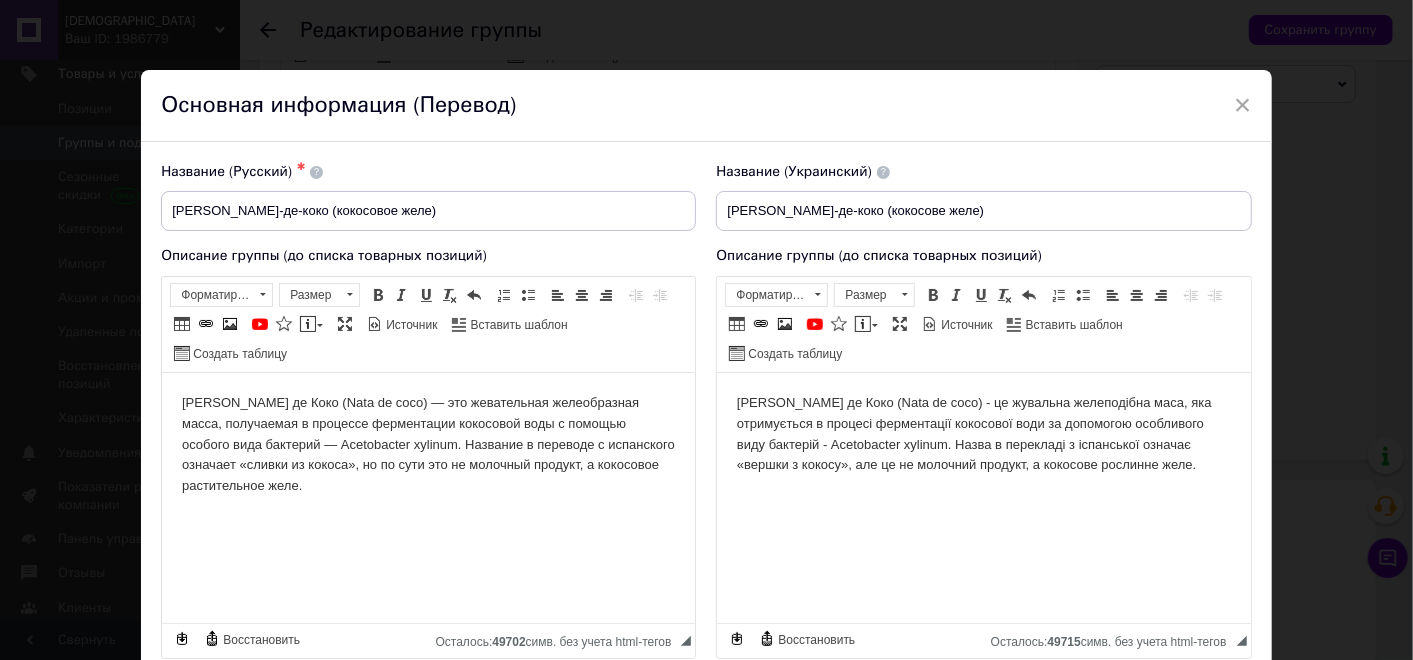 click on "[PERSON_NAME] де Коко (Nata de coco) — это жевательная желеобразная масса, получаемая в процессе ферментации кокосовой воды с помощью особого вида бактерий — Acetobacter xylinum. Название в переводе с испанского означает «сливки из кокоса», но по сути это не молочный продукт, а кокосовое растительное желе." at bounding box center (428, 444) 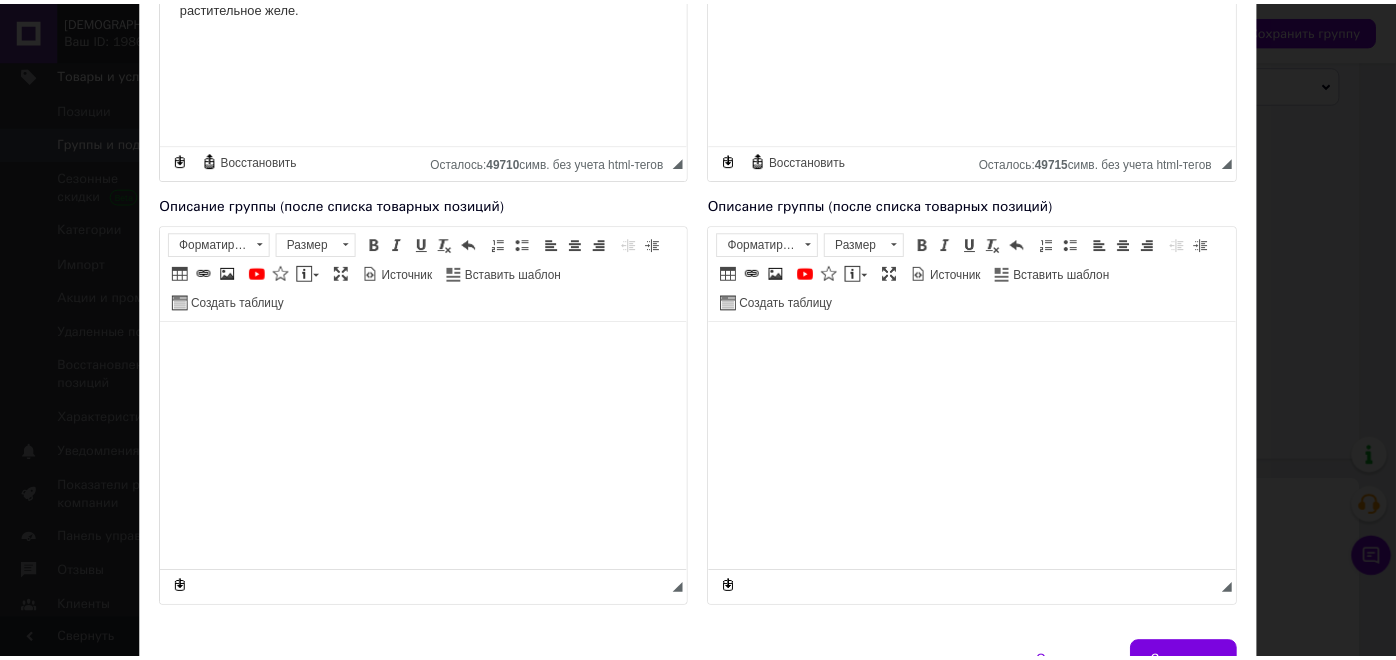 scroll, scrollTop: 583, scrollLeft: 0, axis: vertical 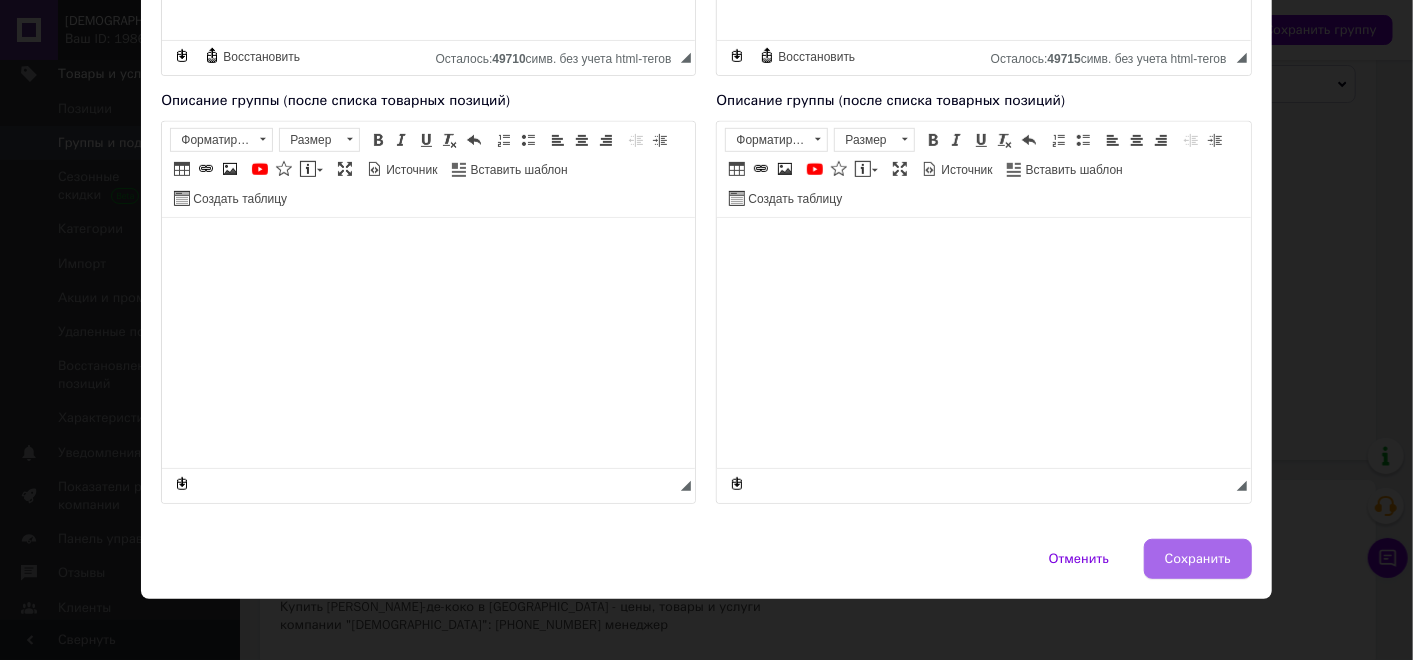 click on "Сохранить" at bounding box center [1198, 559] 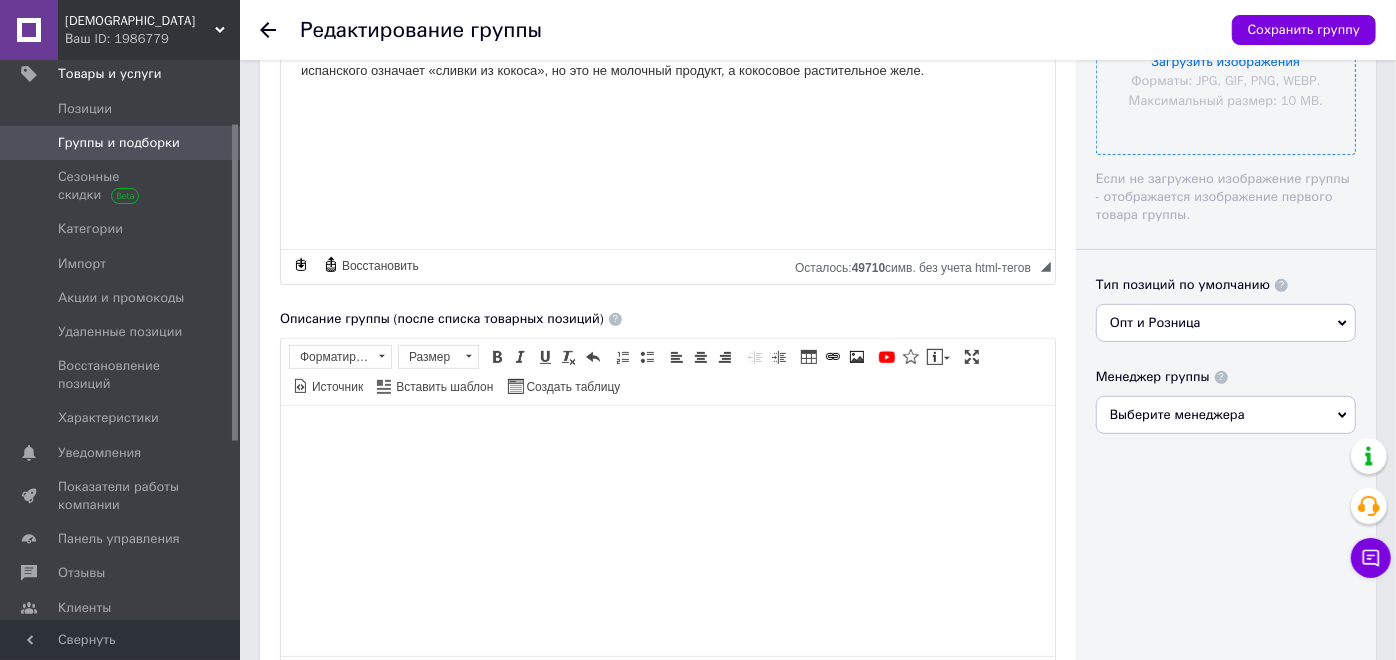 scroll, scrollTop: 222, scrollLeft: 0, axis: vertical 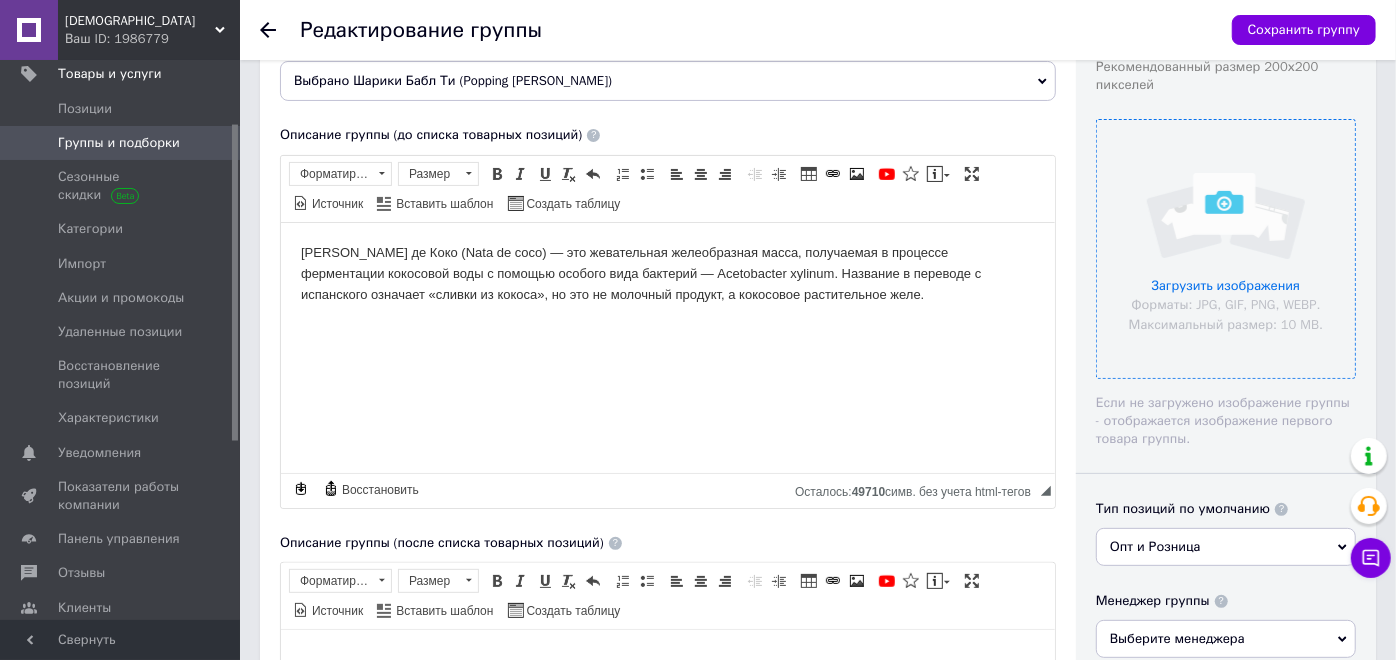 click at bounding box center [1226, 249] 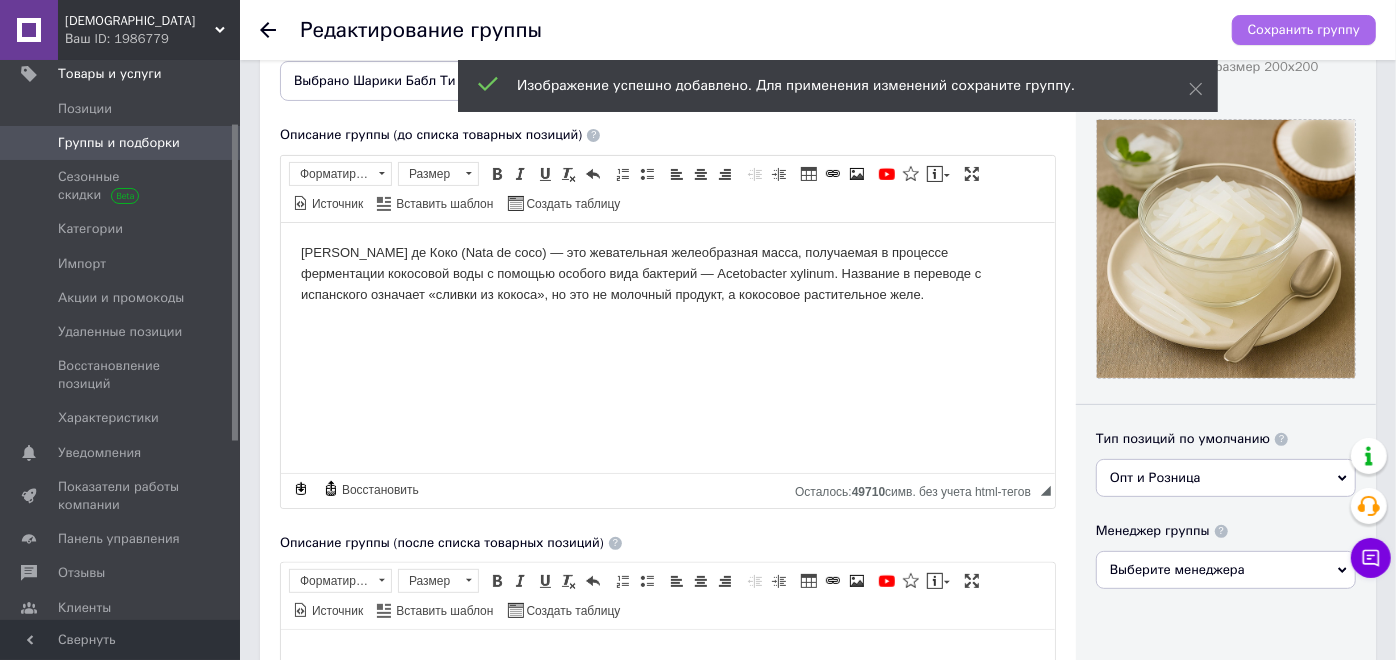 click on "Сохранить группу" at bounding box center (1304, 30) 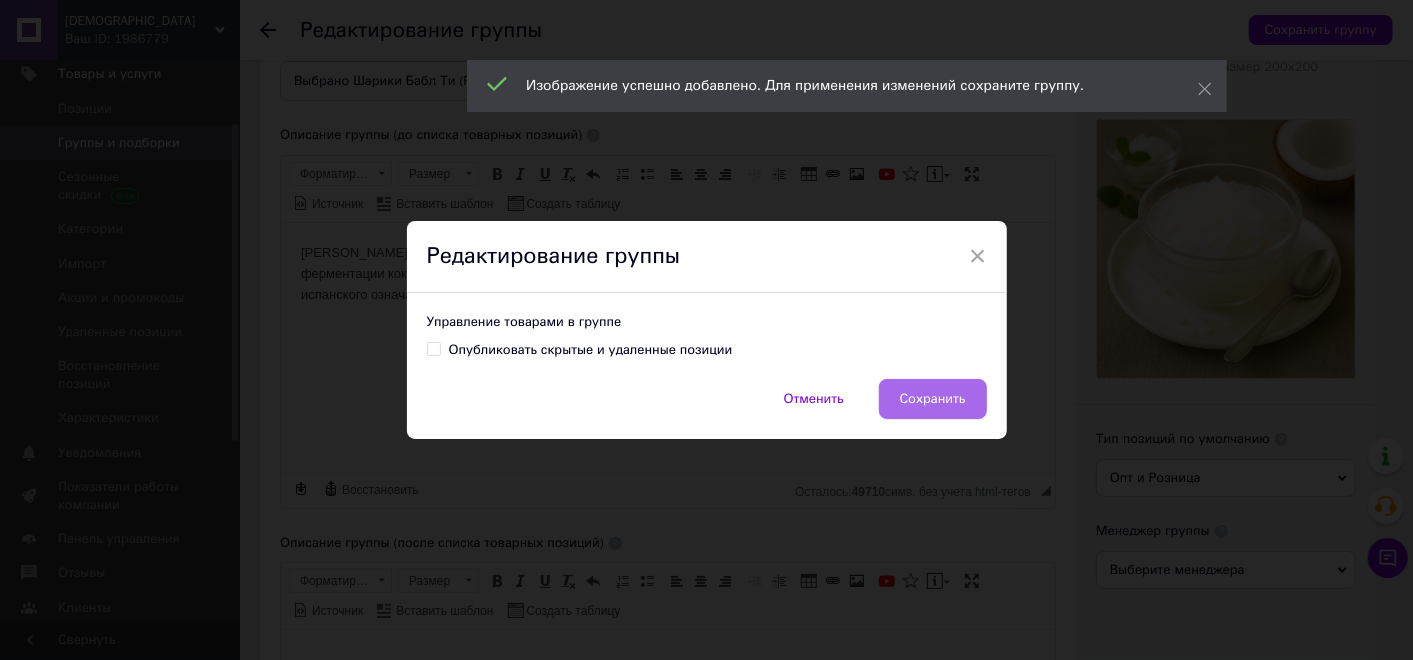 drag, startPoint x: 662, startPoint y: 174, endPoint x: 942, endPoint y: 397, distance: 357.9511 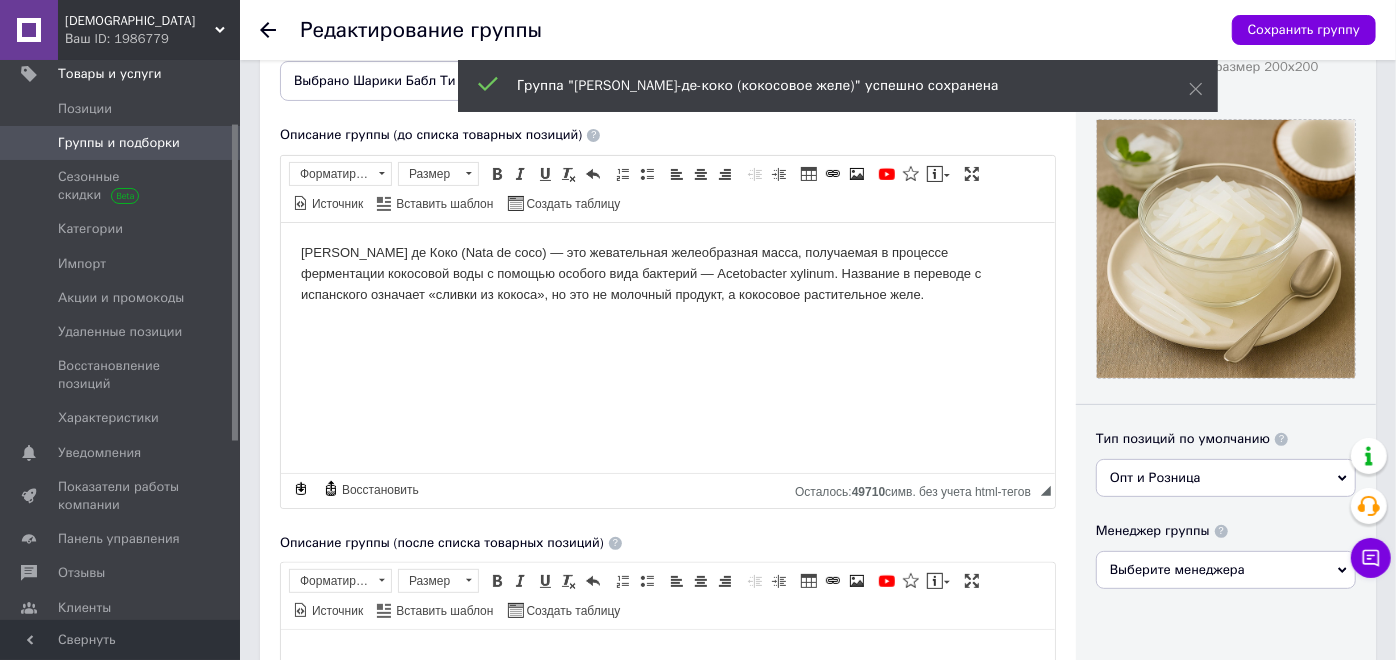 click on "Группы и подборки" at bounding box center [119, 143] 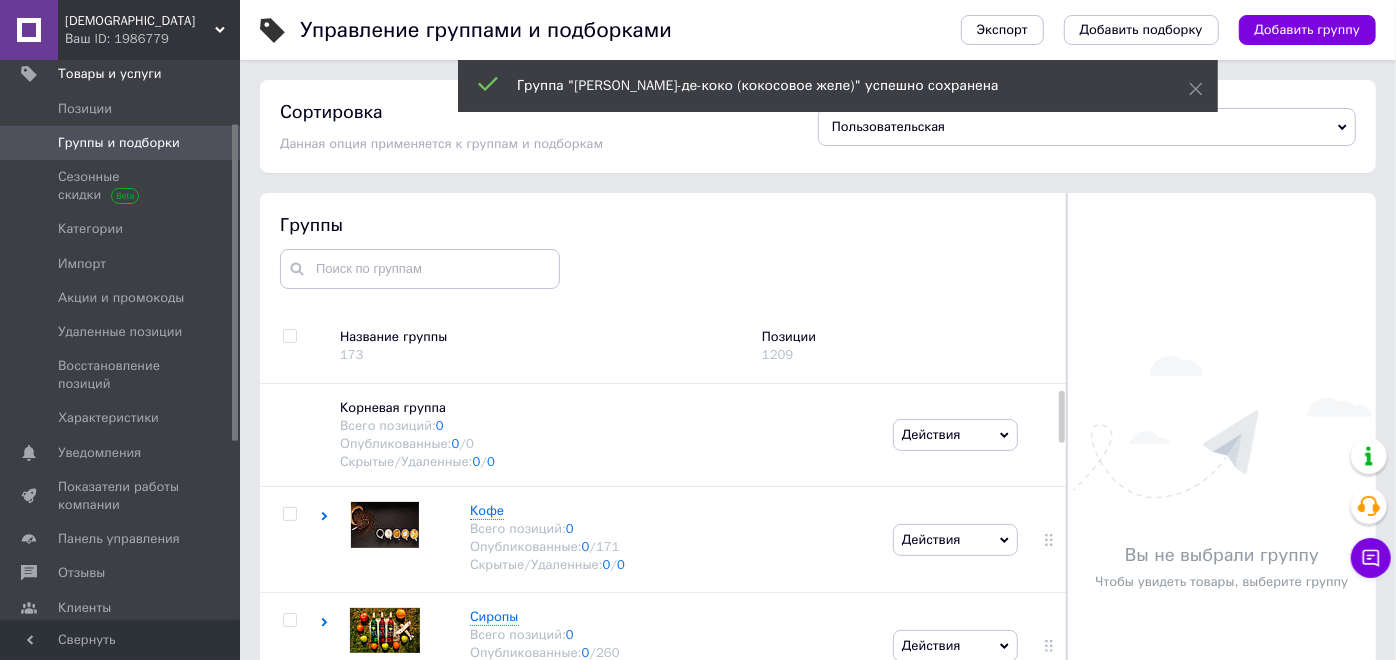 scroll, scrollTop: 113, scrollLeft: 0, axis: vertical 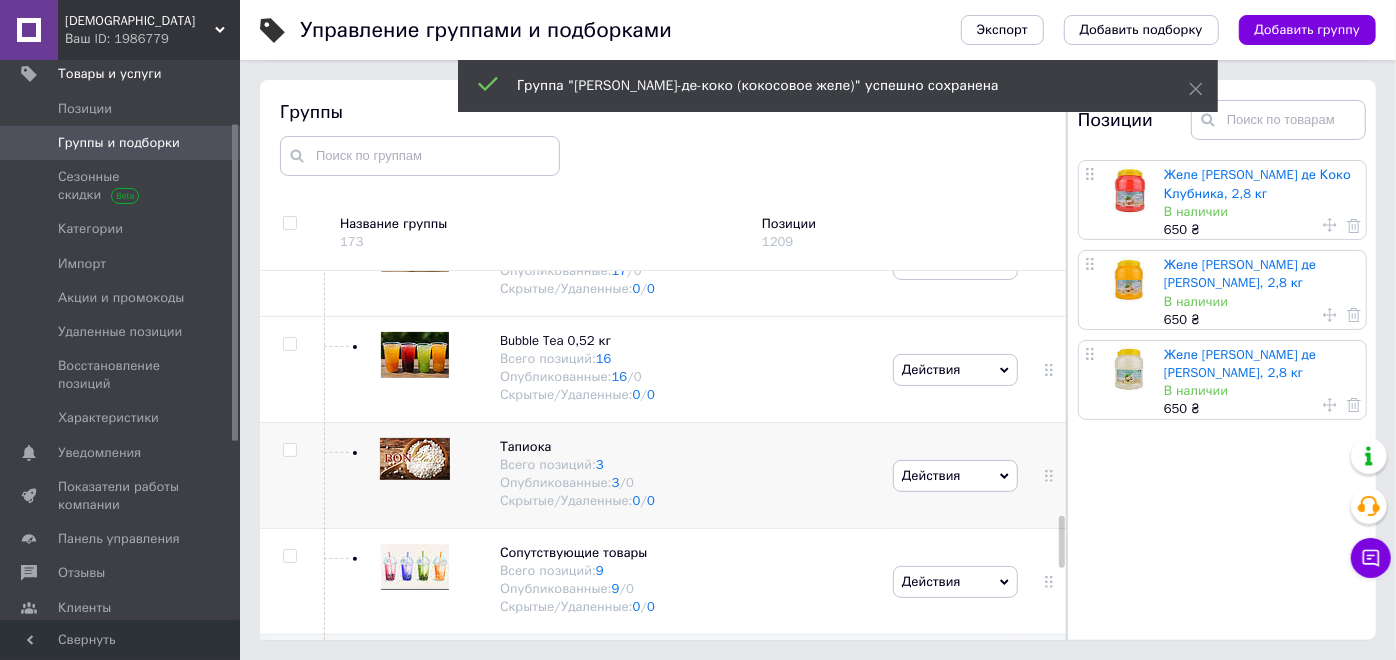 click on "Действия" at bounding box center (931, 475) 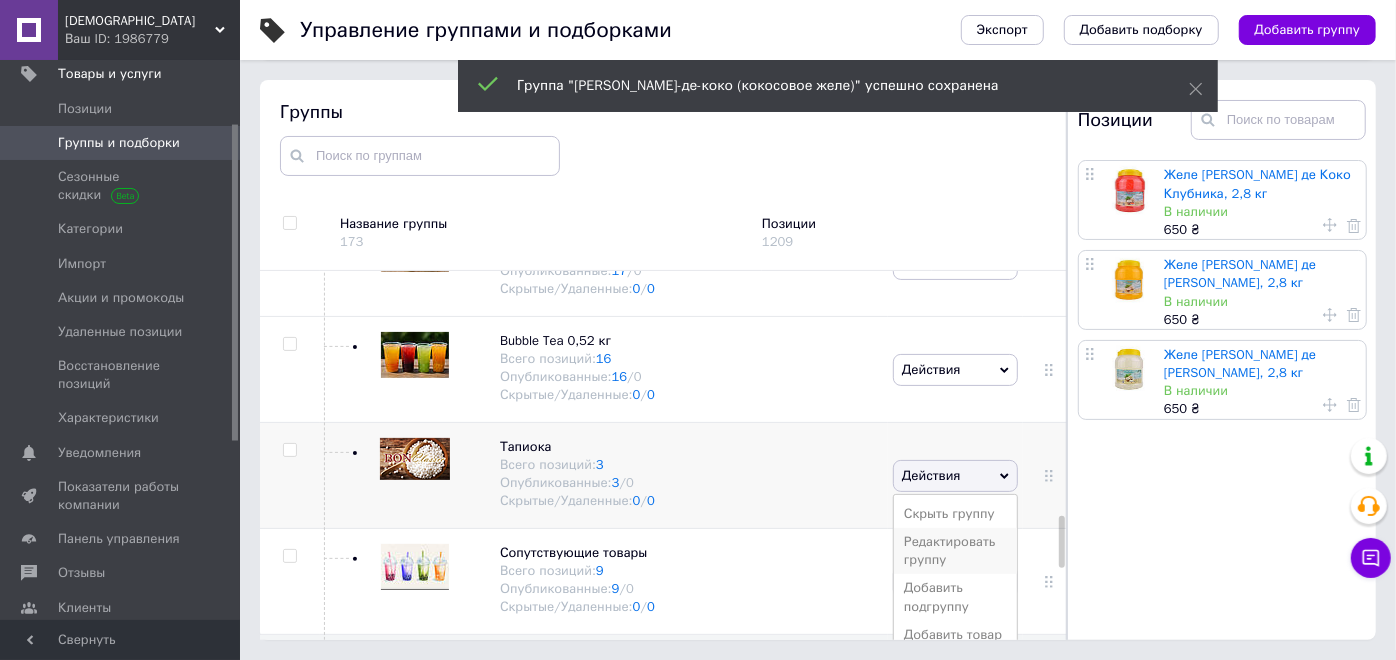 click on "Редактировать группу" at bounding box center (955, 551) 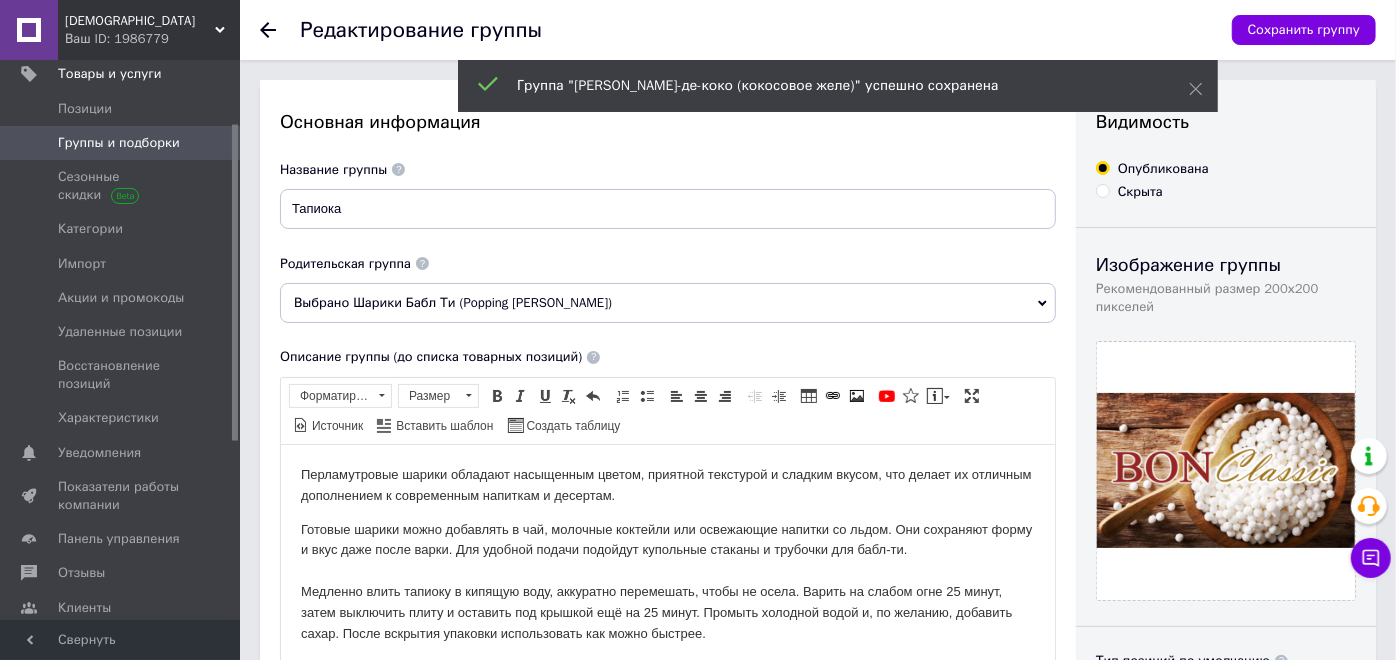 scroll, scrollTop: 0, scrollLeft: 0, axis: both 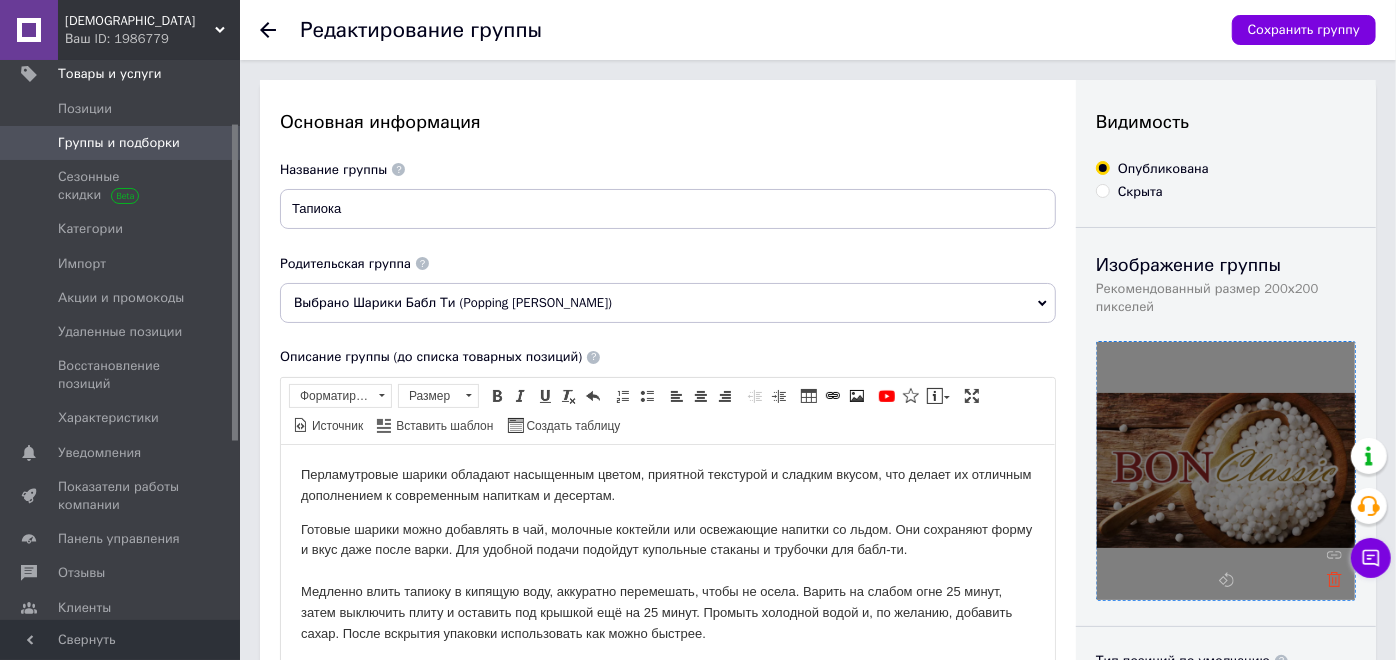 click 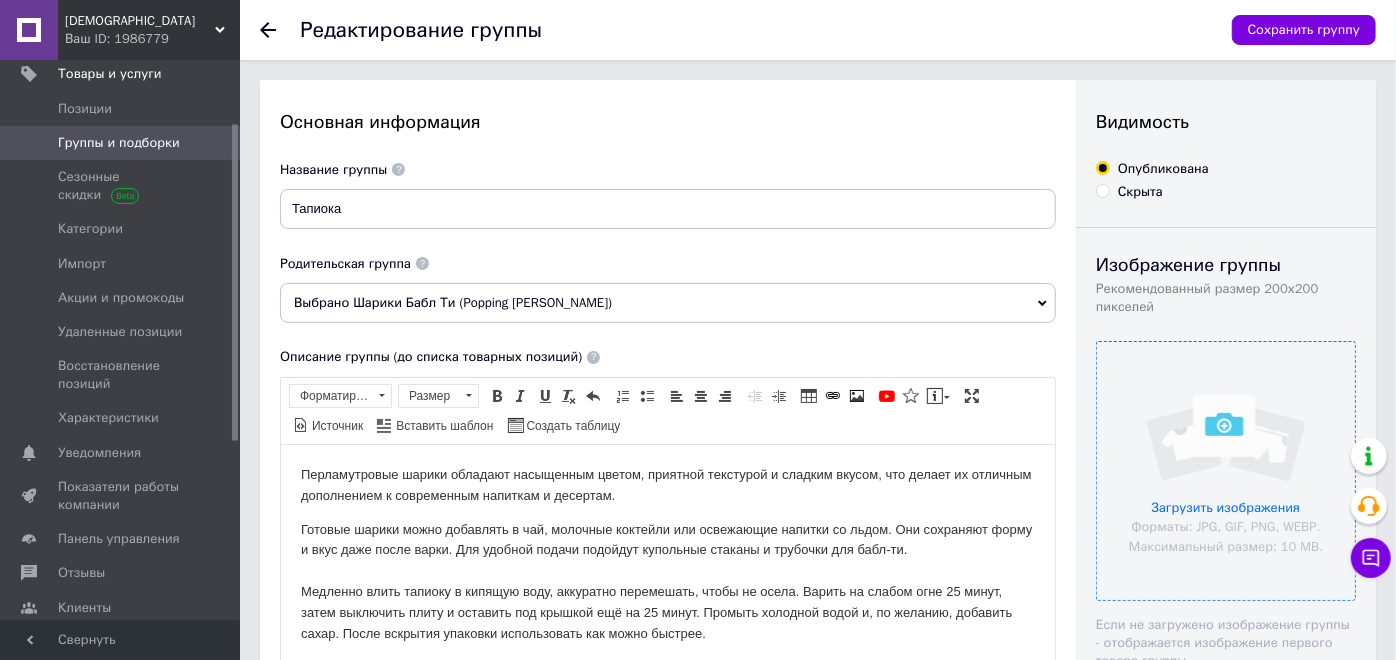 click at bounding box center (1226, 471) 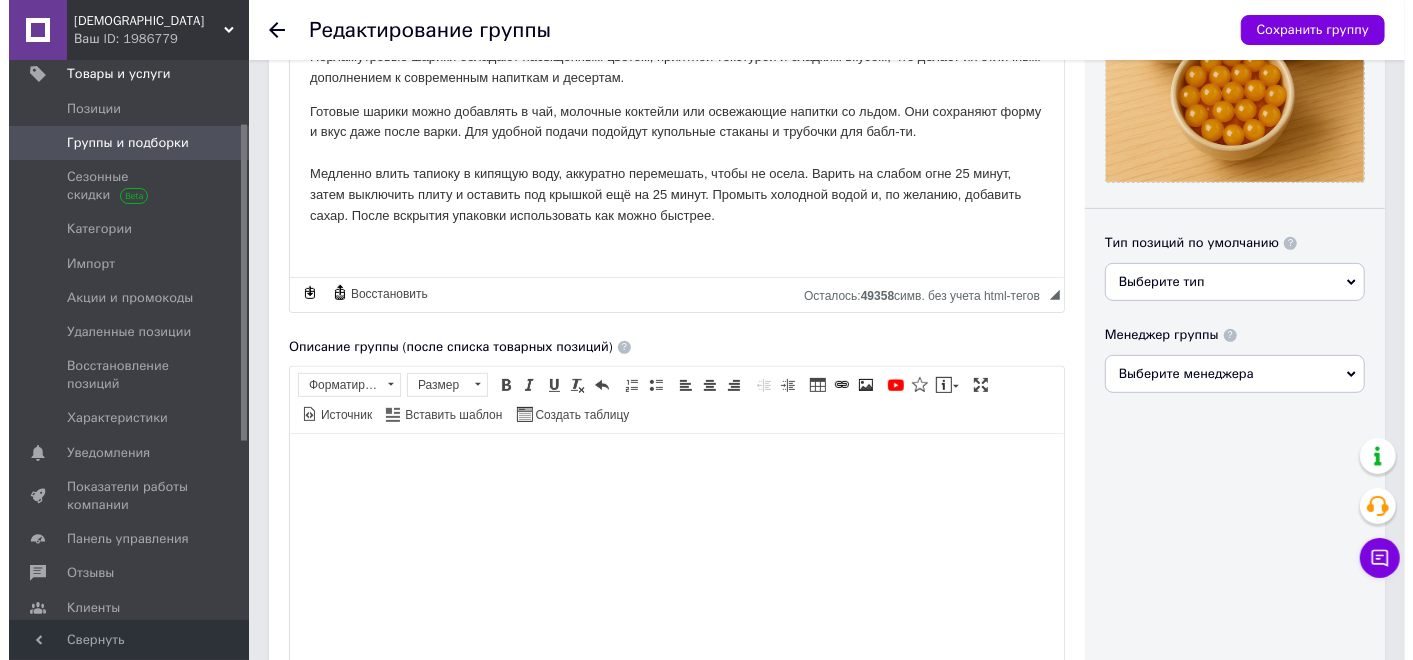 scroll, scrollTop: 555, scrollLeft: 0, axis: vertical 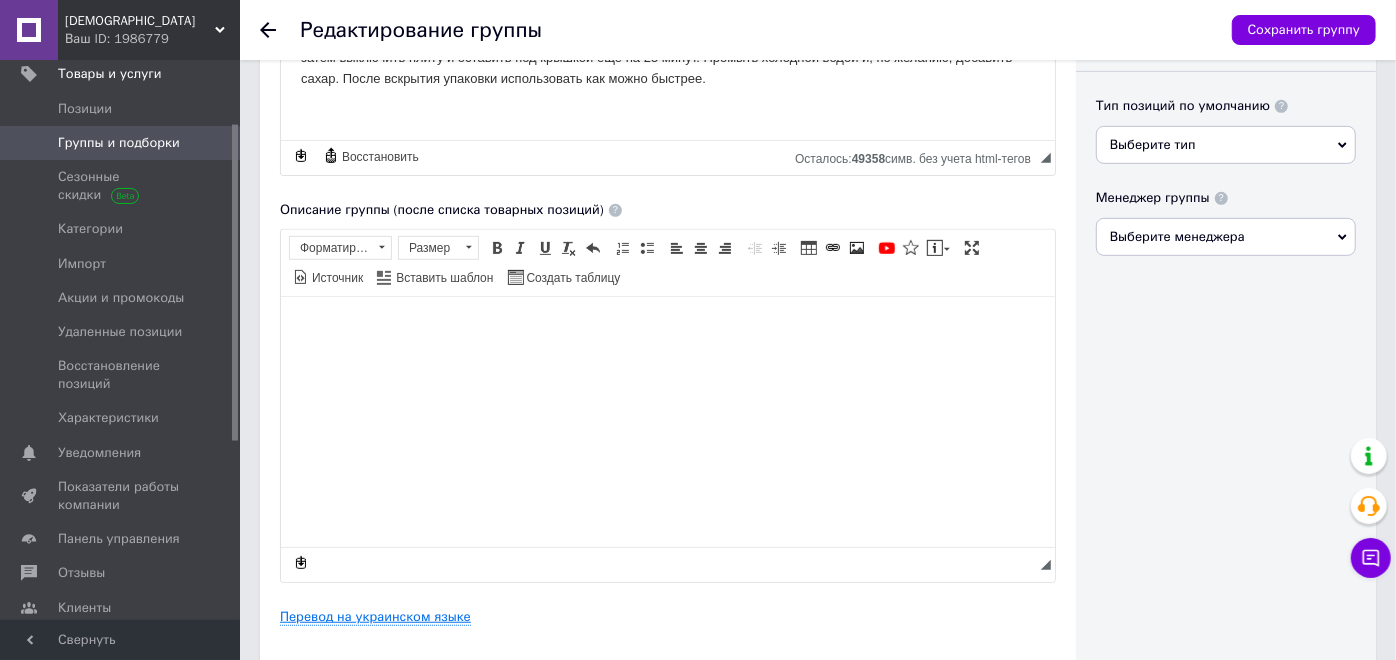 click on "Перевод на украинском языке" at bounding box center (375, 617) 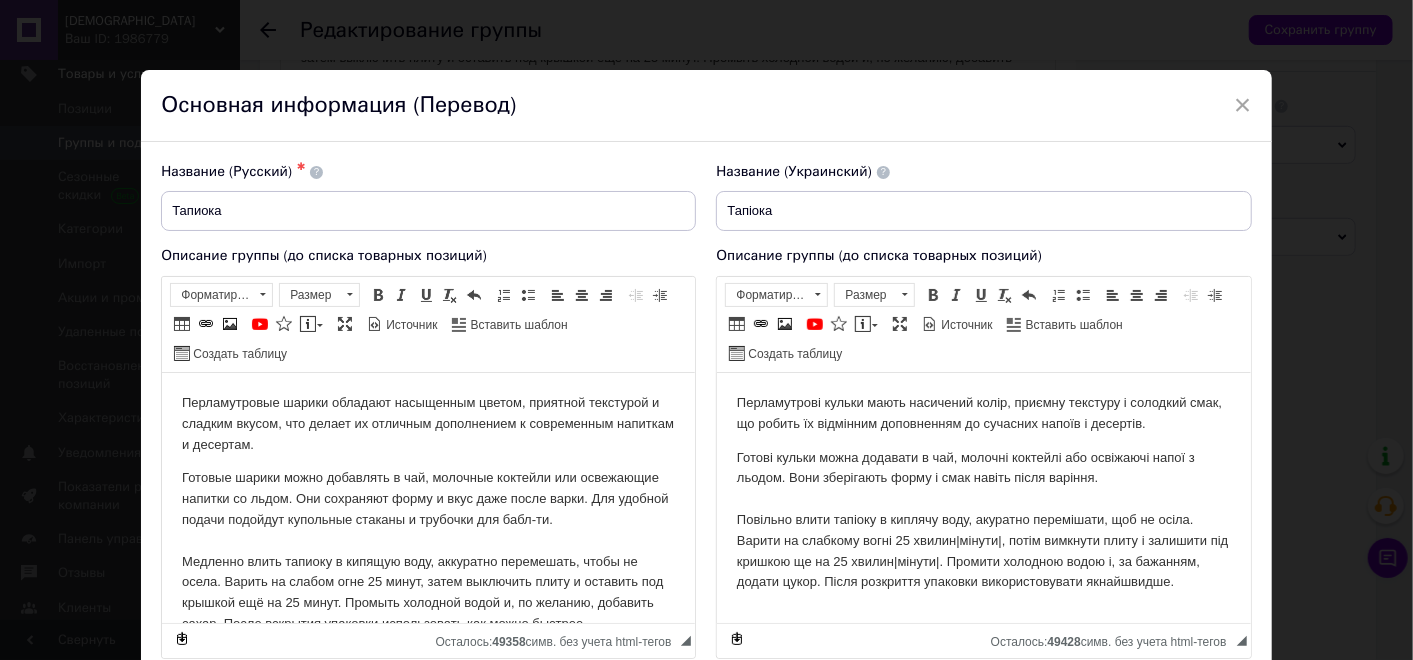 scroll, scrollTop: 0, scrollLeft: 0, axis: both 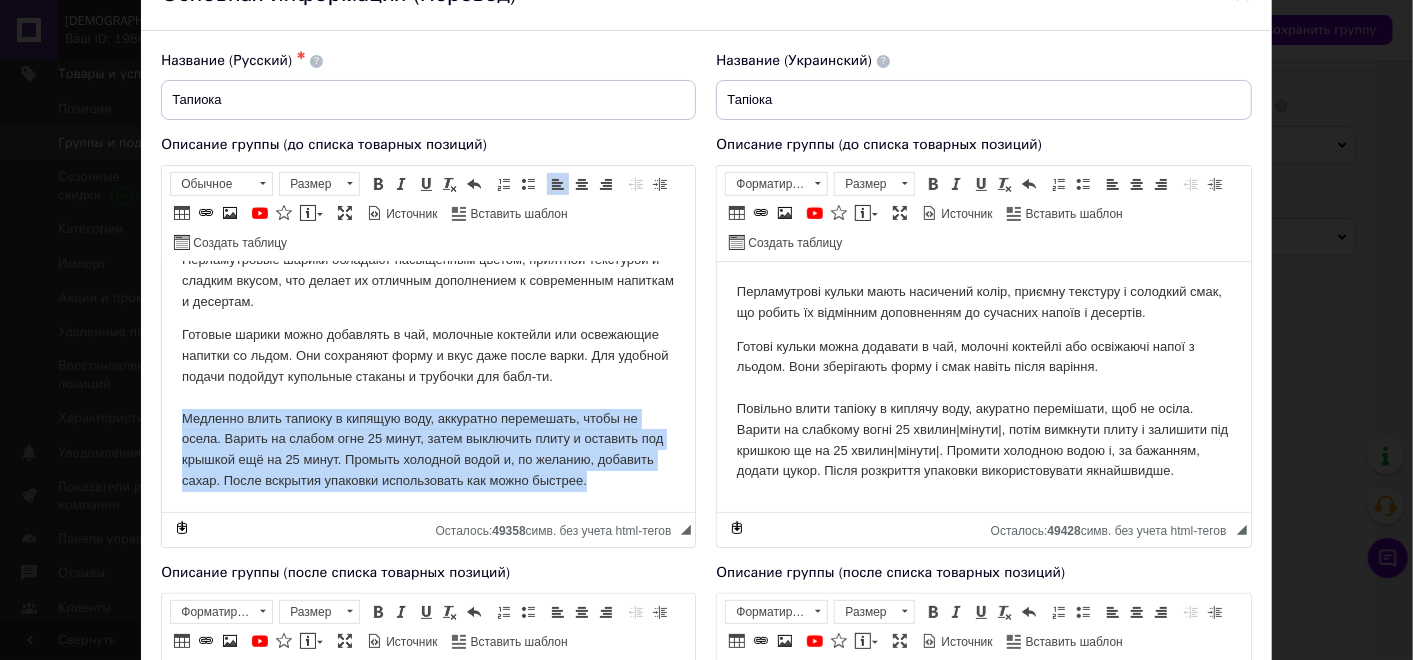 drag, startPoint x: 601, startPoint y: 478, endPoint x: 221, endPoint y: 499, distance: 380.57983 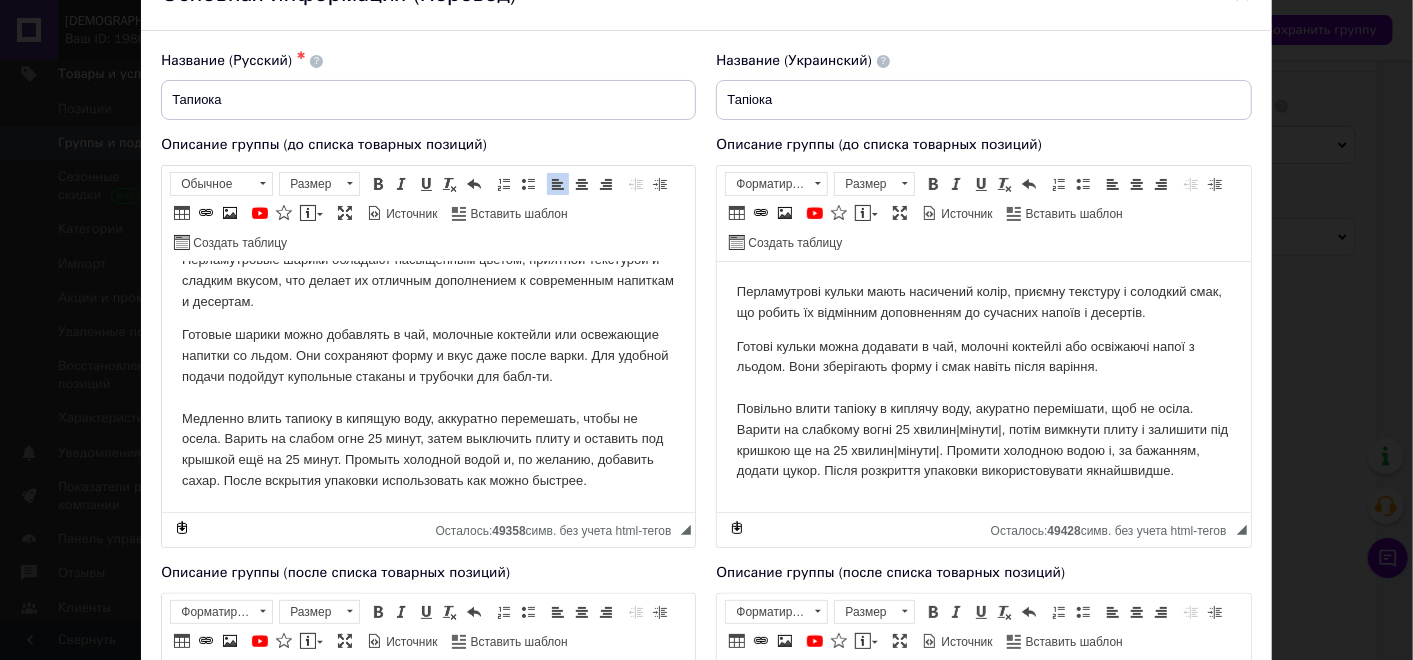 scroll, scrollTop: 0, scrollLeft: 0, axis: both 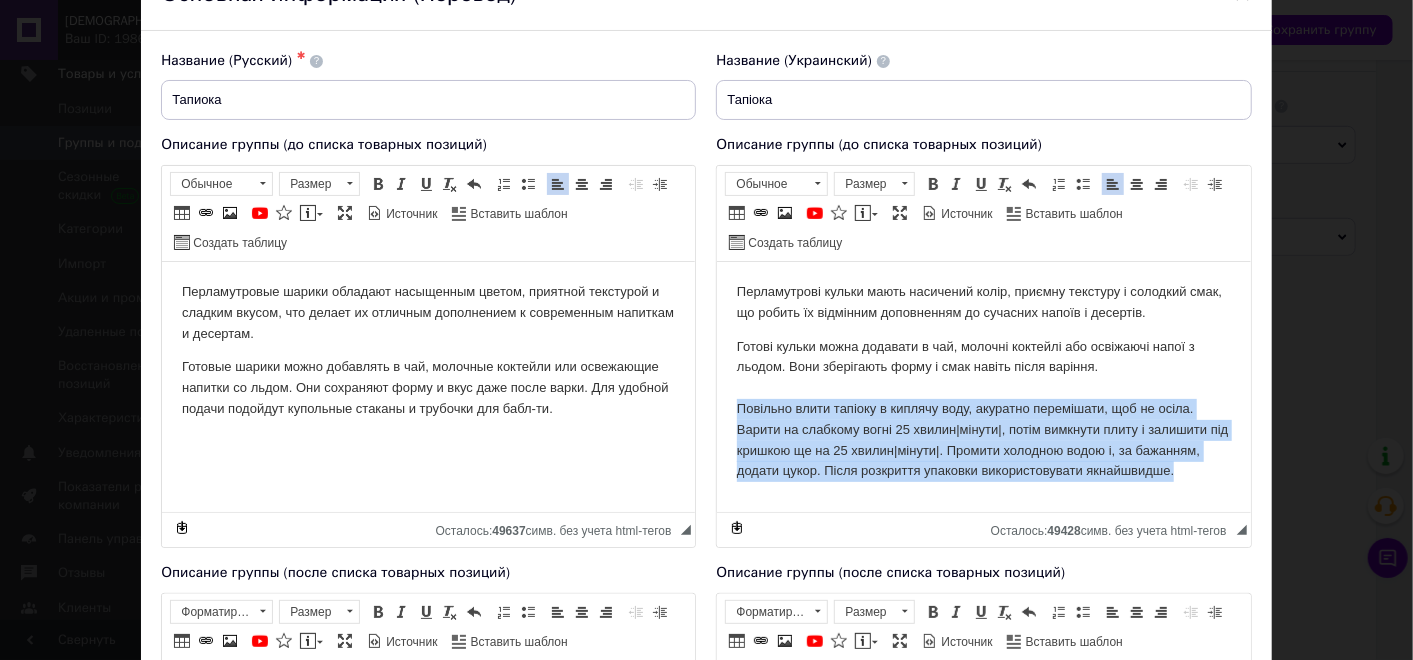 drag, startPoint x: 741, startPoint y: 411, endPoint x: 1256, endPoint y: 501, distance: 522.80493 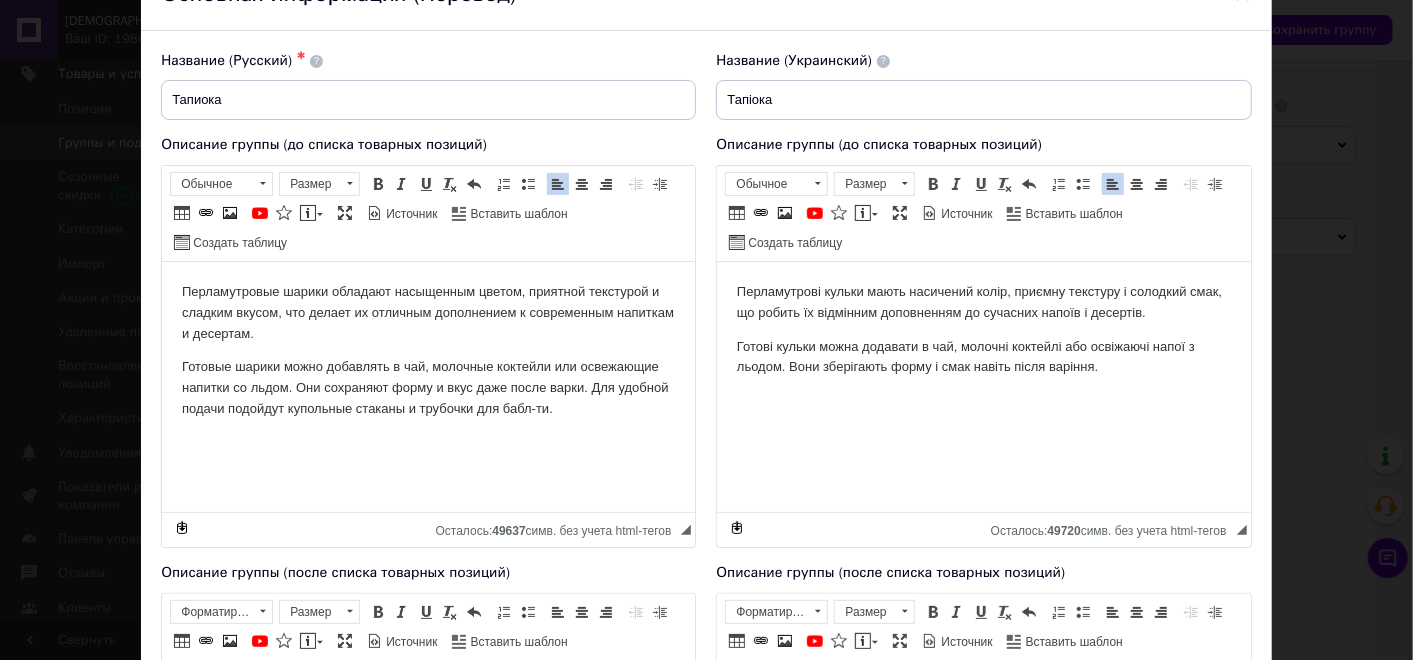 scroll, scrollTop: 0, scrollLeft: 0, axis: both 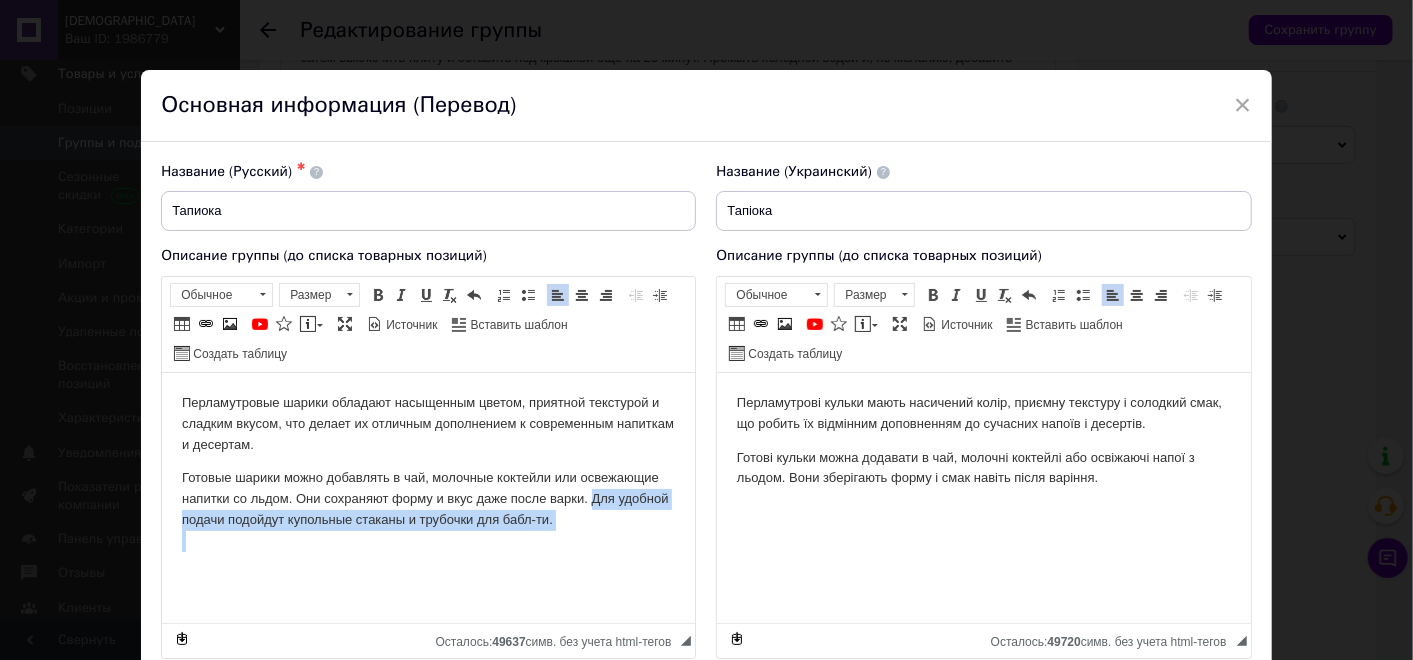 drag, startPoint x: 598, startPoint y: 509, endPoint x: 810, endPoint y: 997, distance: 532.0601 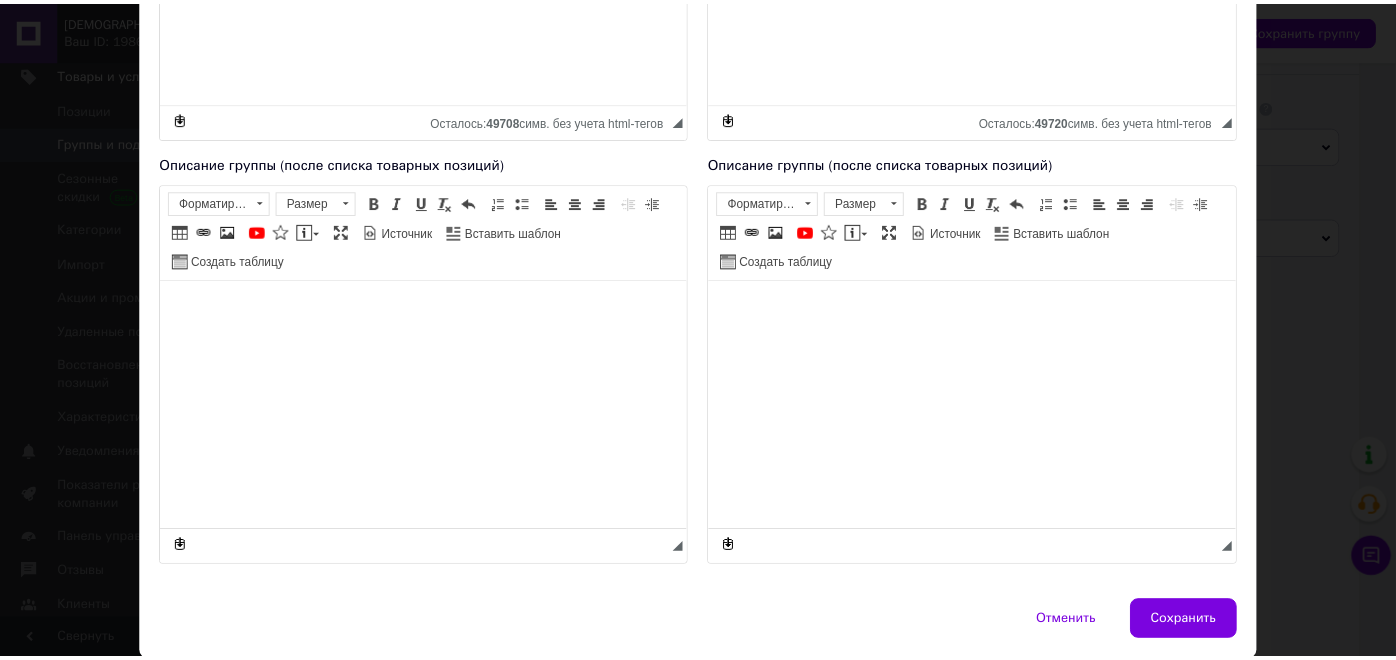 scroll, scrollTop: 583, scrollLeft: 0, axis: vertical 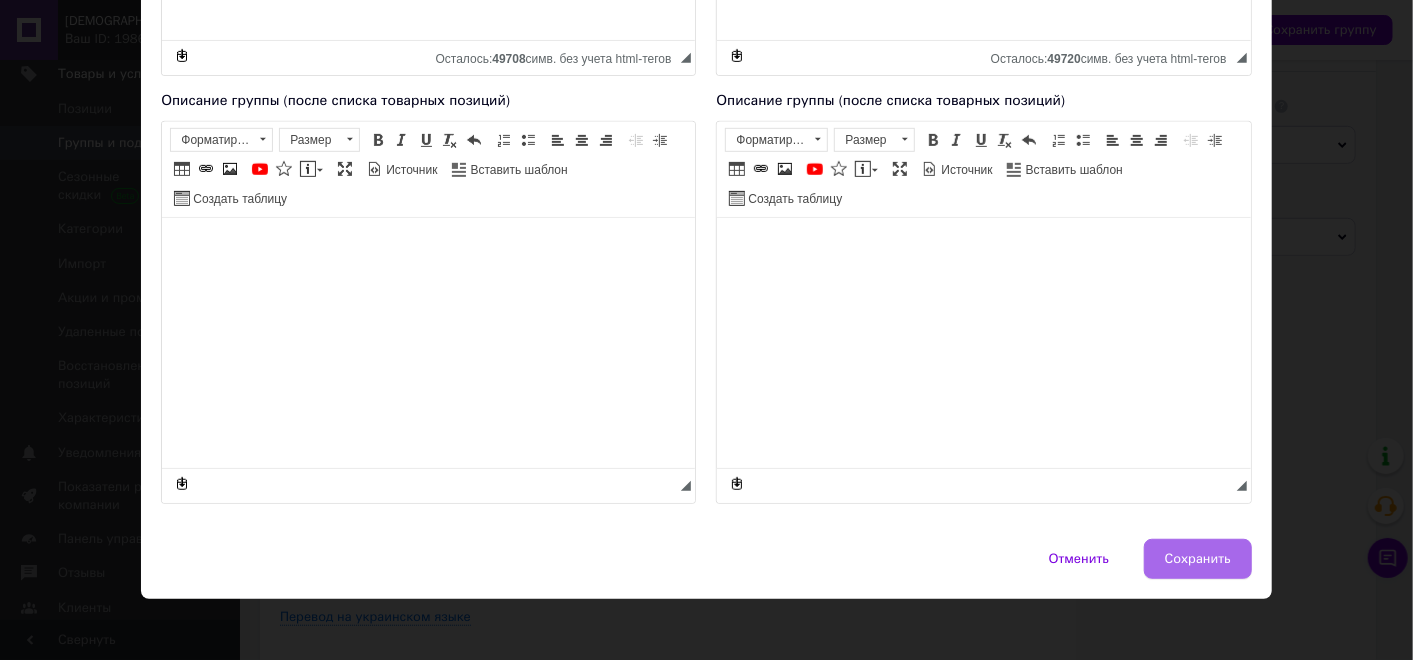 click on "Сохранить" at bounding box center (1198, 559) 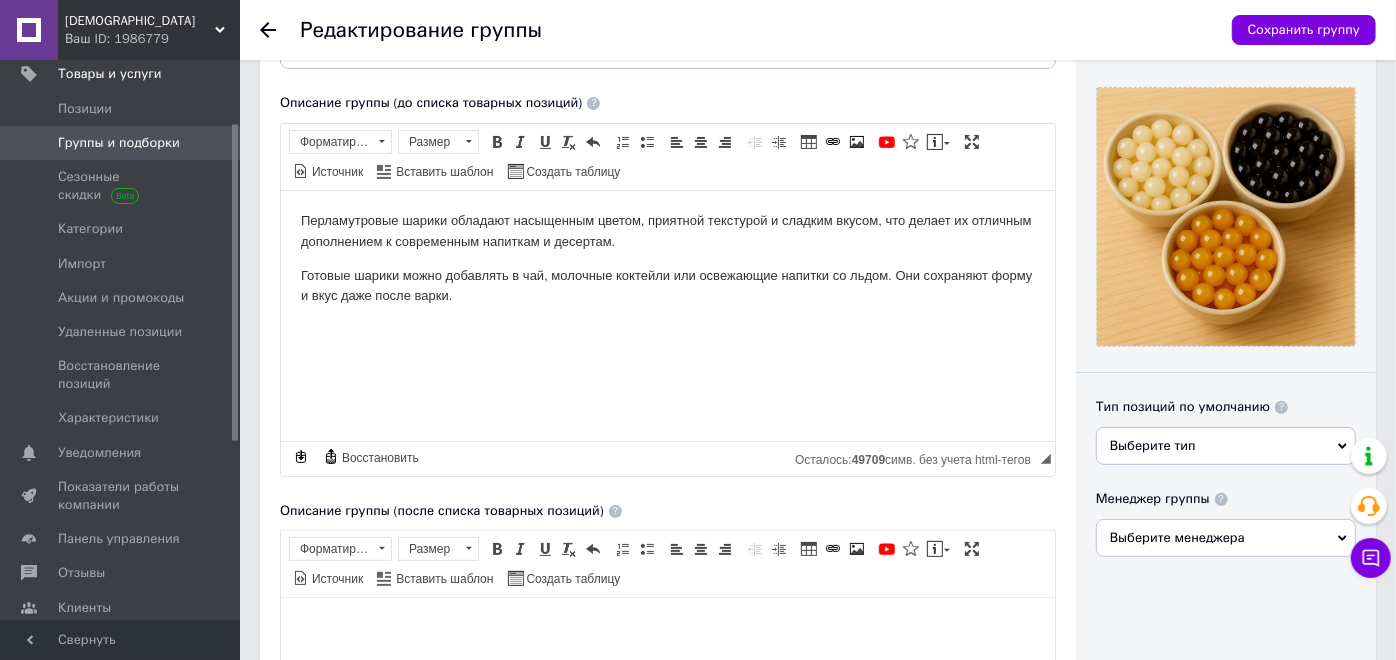 scroll, scrollTop: 222, scrollLeft: 0, axis: vertical 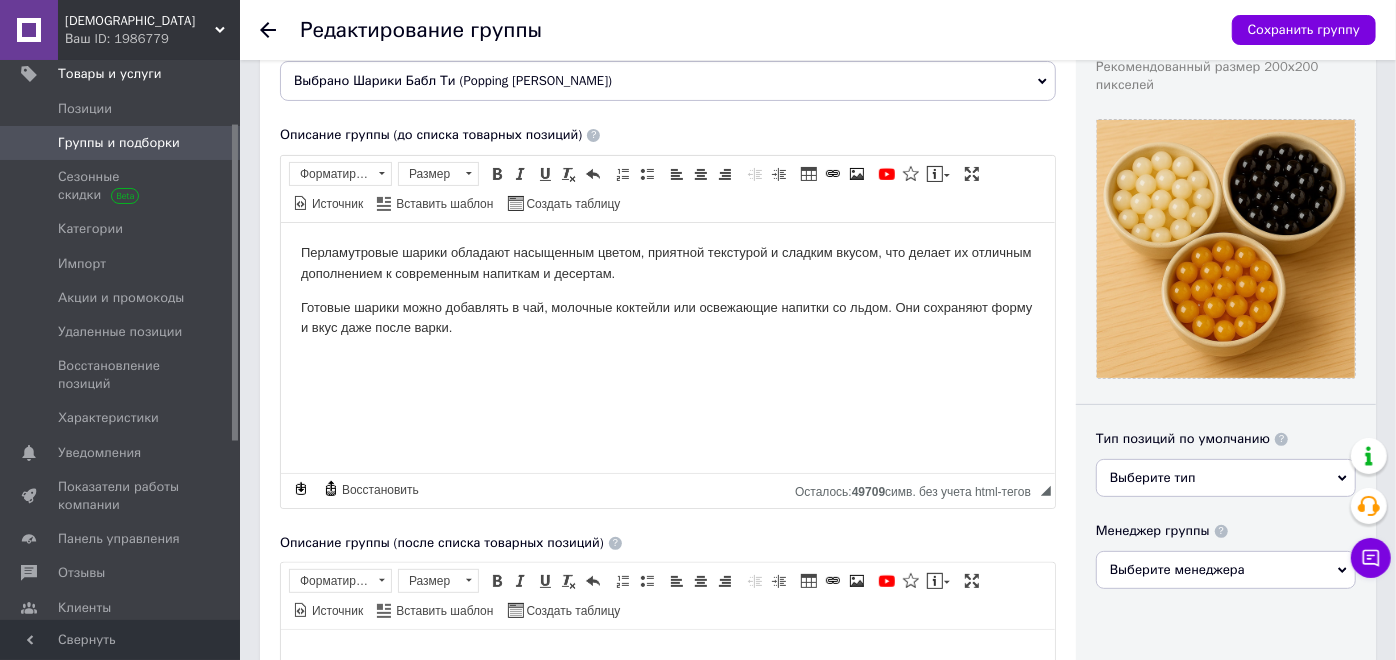click on "Выберите тип" at bounding box center [1153, 477] 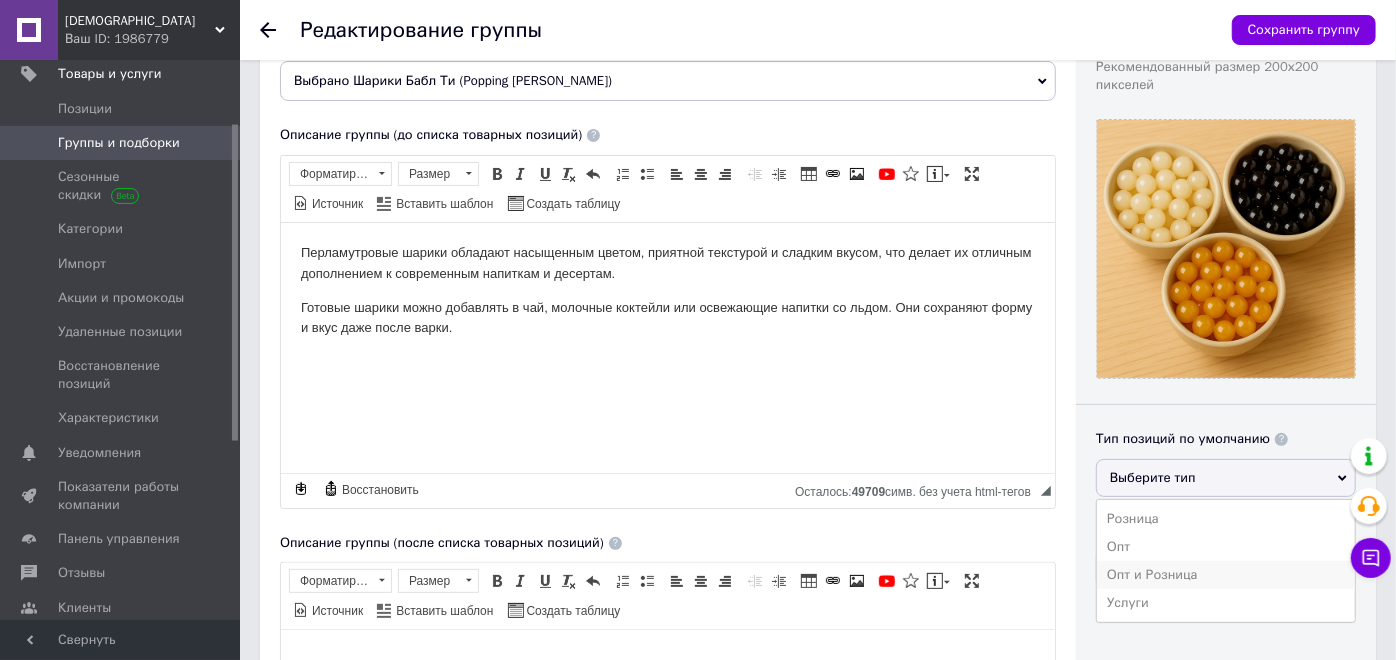 click on "Опт и Розница" at bounding box center [1226, 575] 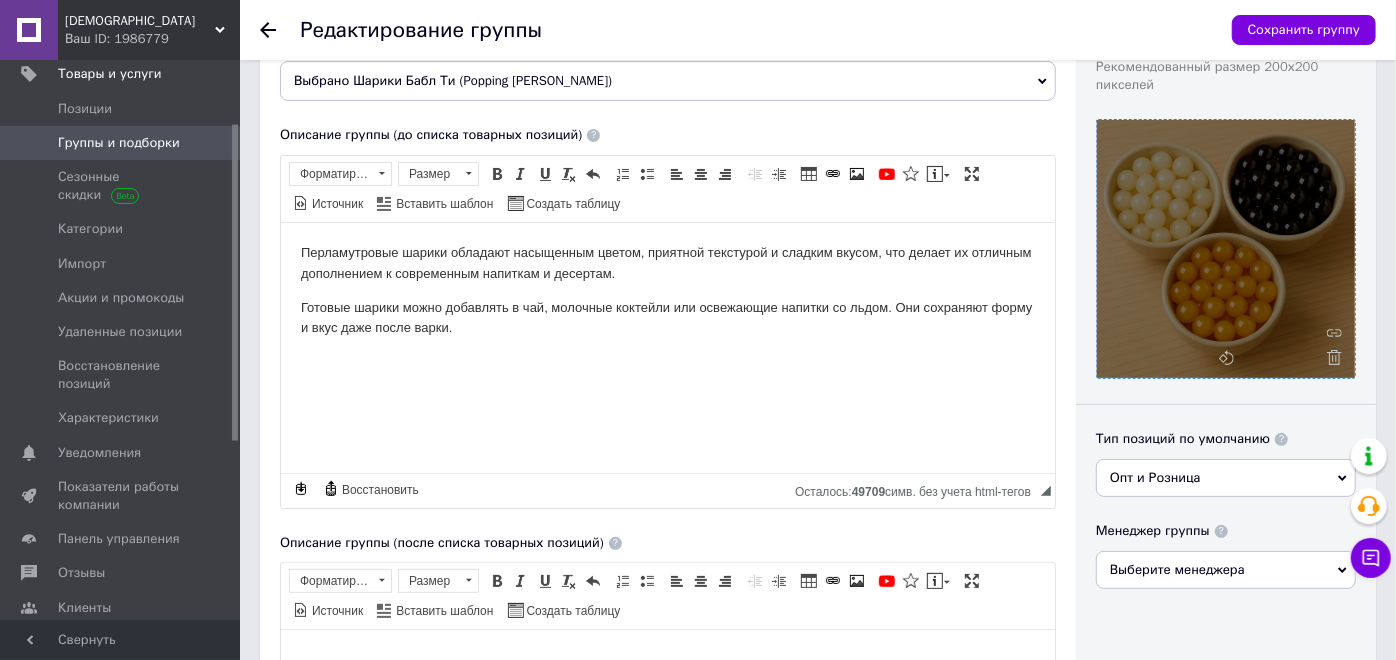 click at bounding box center (1226, 249) 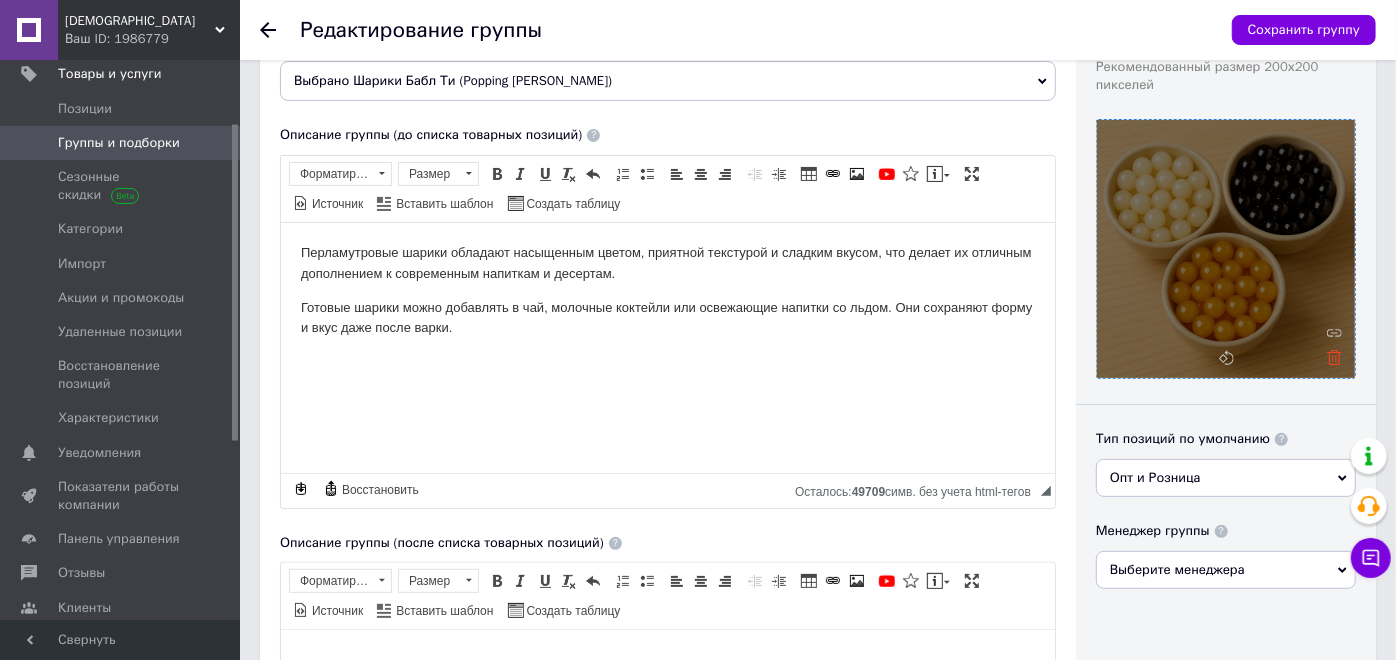 click 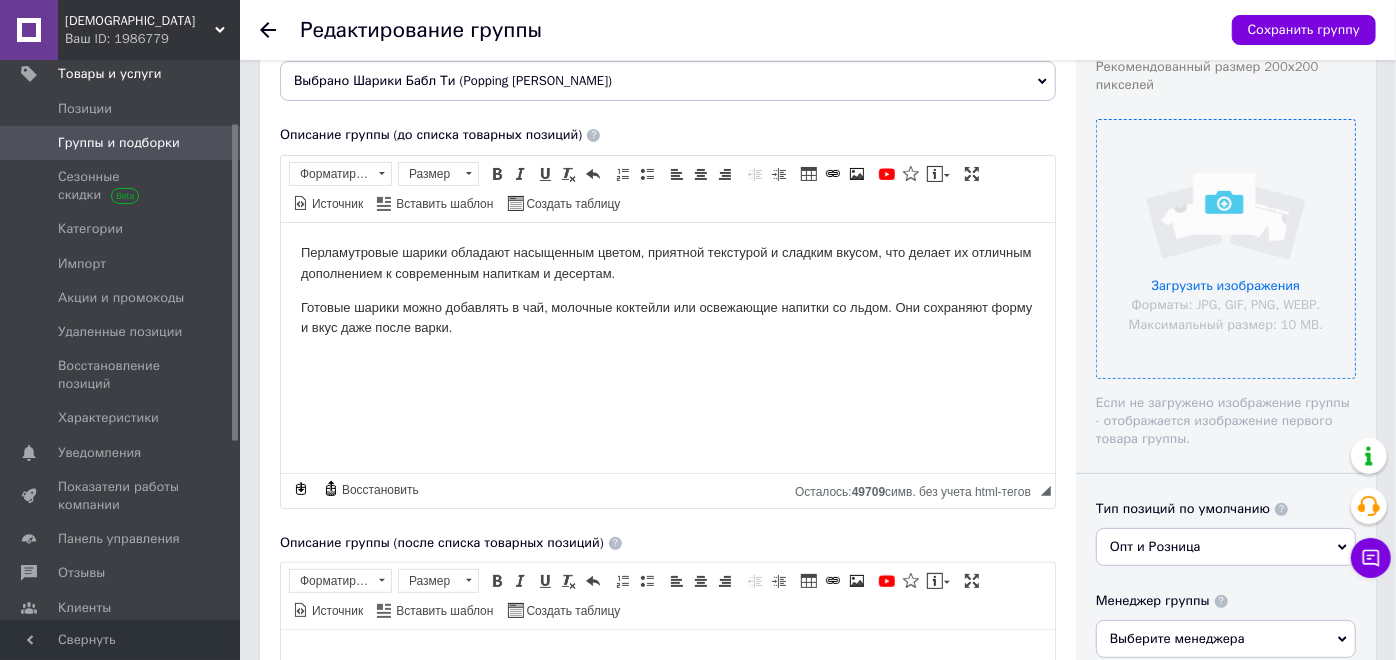 click at bounding box center (1226, 249) 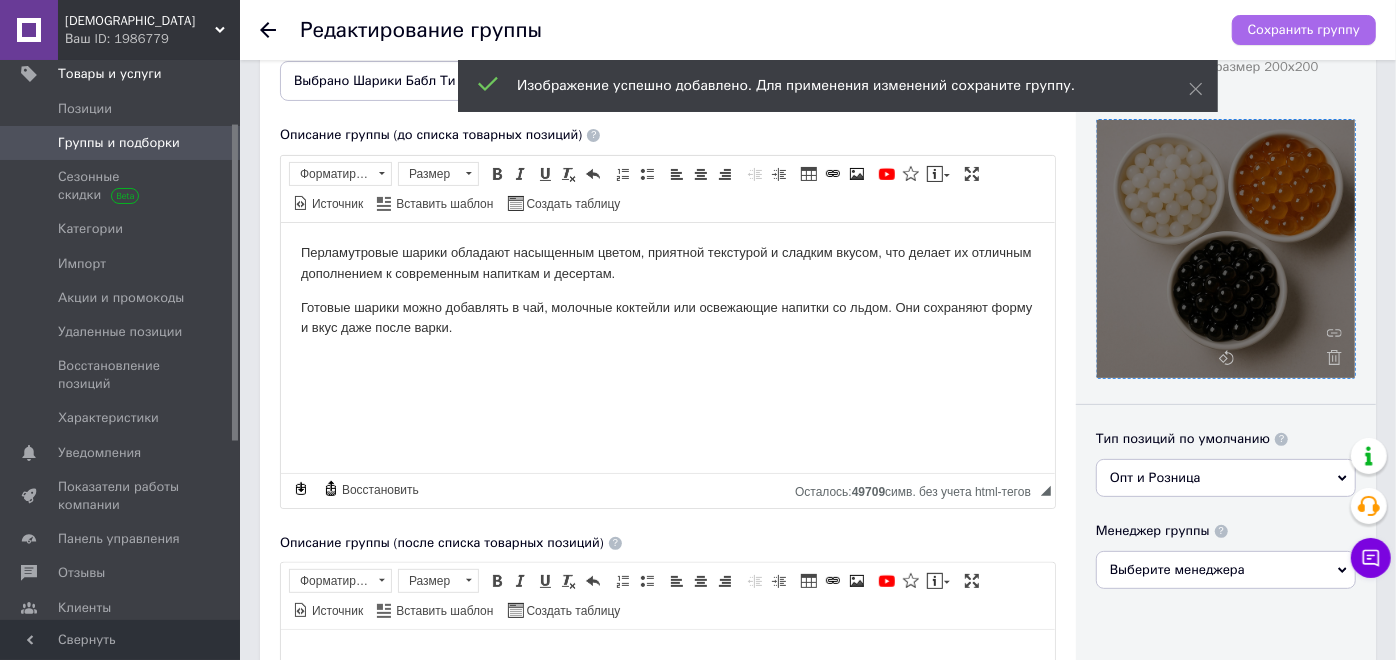 click on "Сохранить группу" at bounding box center (1304, 30) 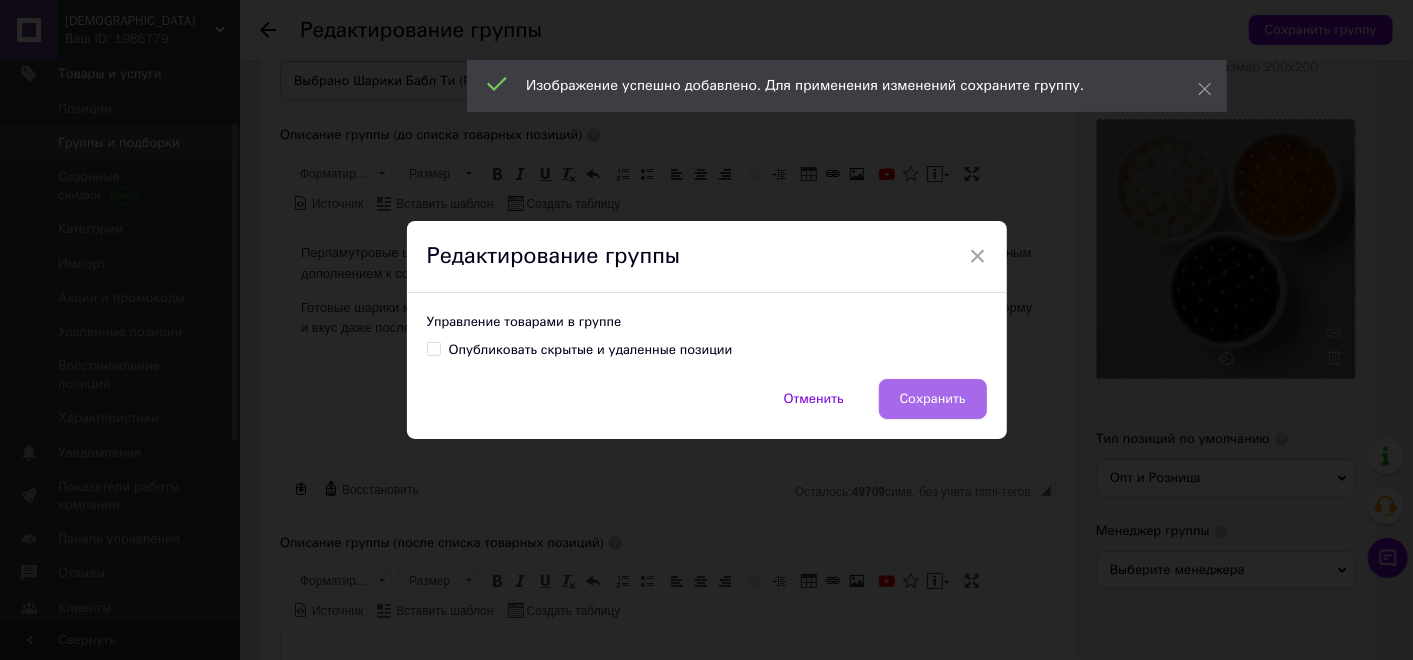 click on "Сохранить" at bounding box center (933, 399) 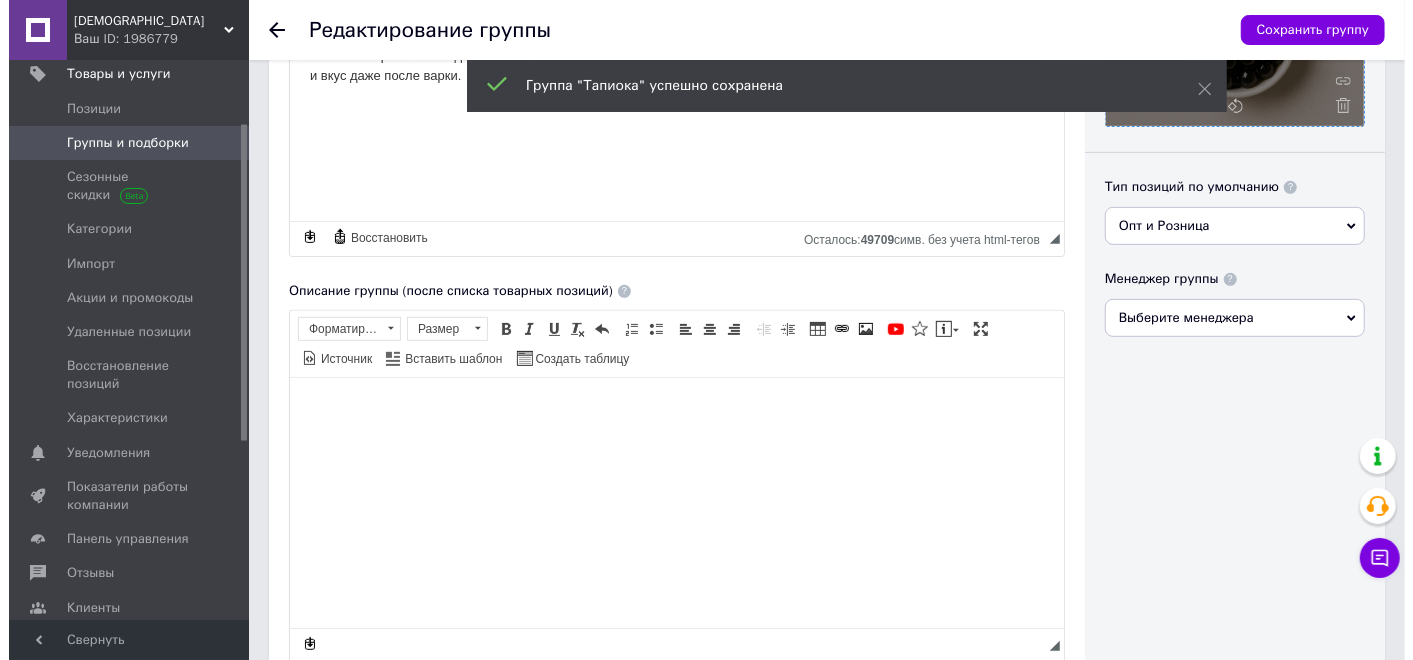 scroll, scrollTop: 666, scrollLeft: 0, axis: vertical 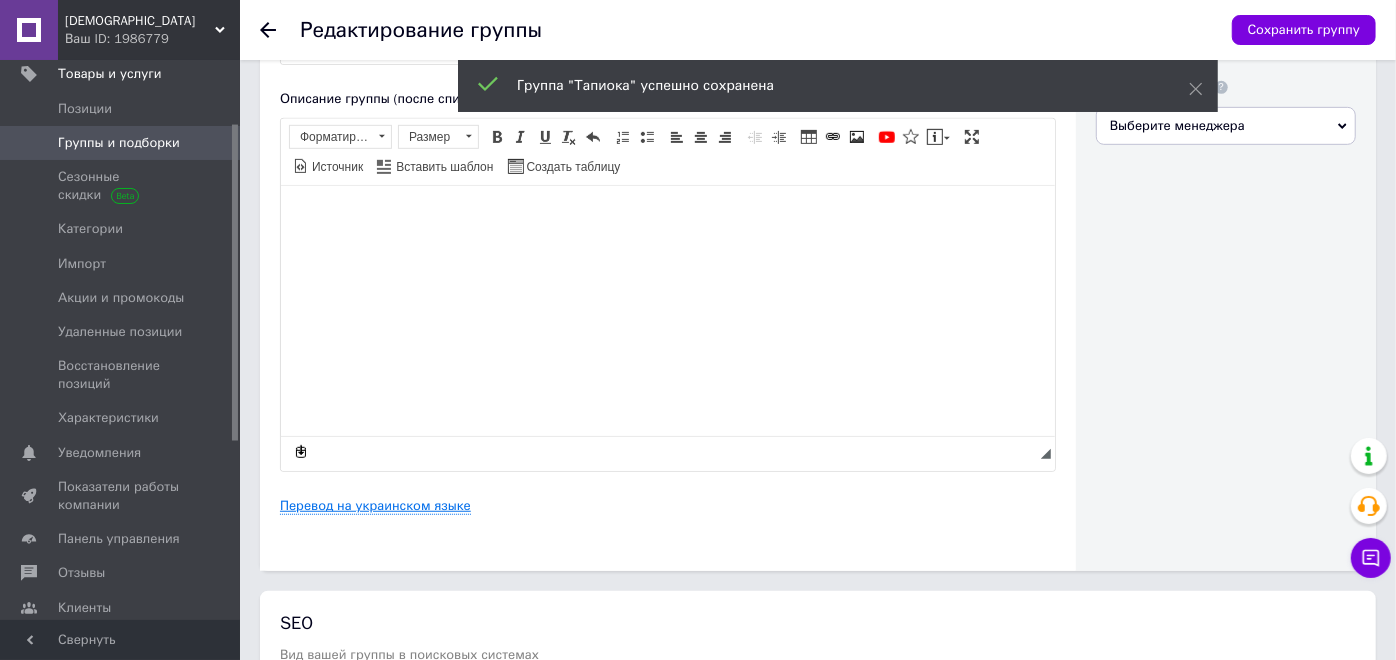 click on "Перевод на украинском языке" at bounding box center (375, 506) 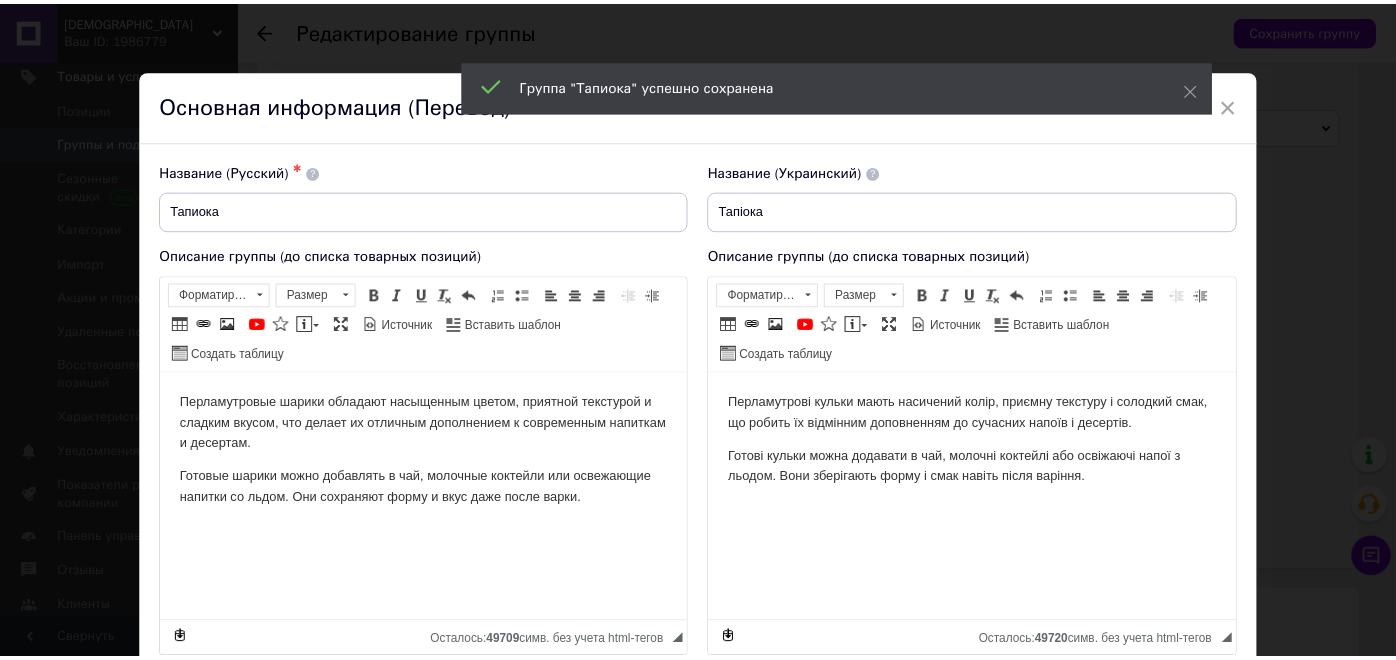 scroll, scrollTop: 0, scrollLeft: 0, axis: both 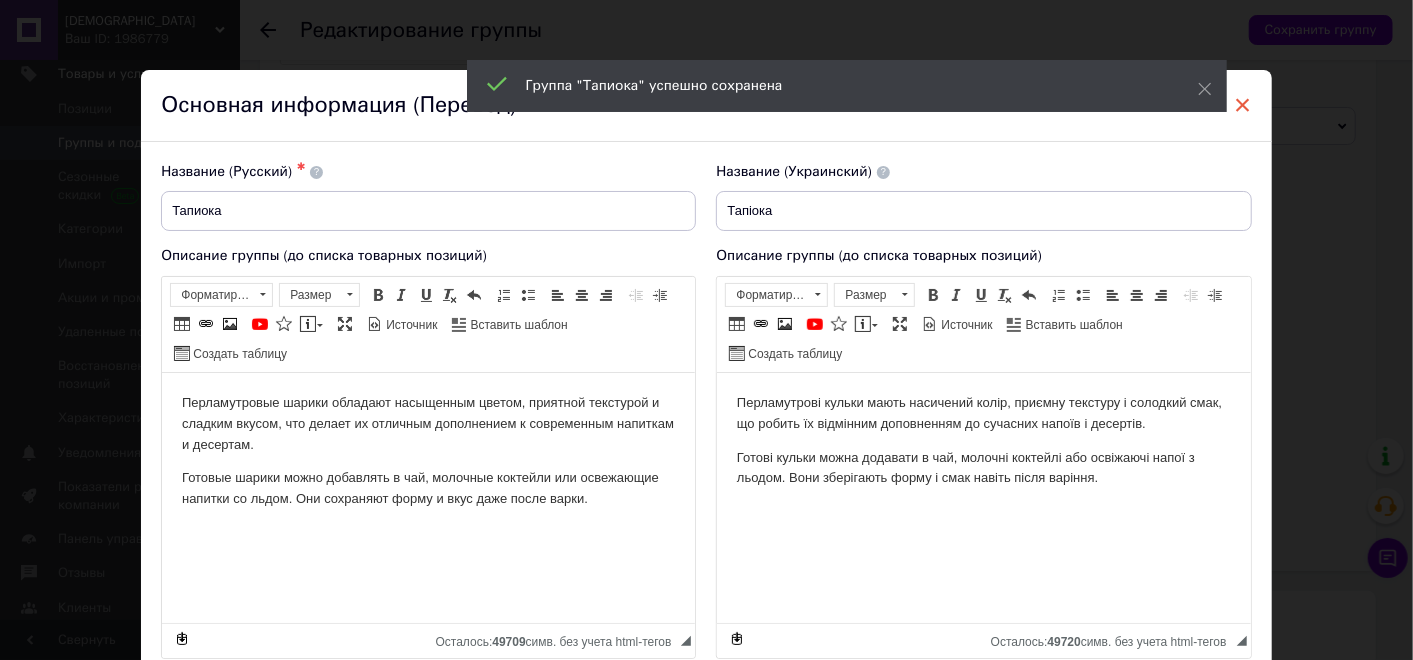 click on "×" at bounding box center [1243, 105] 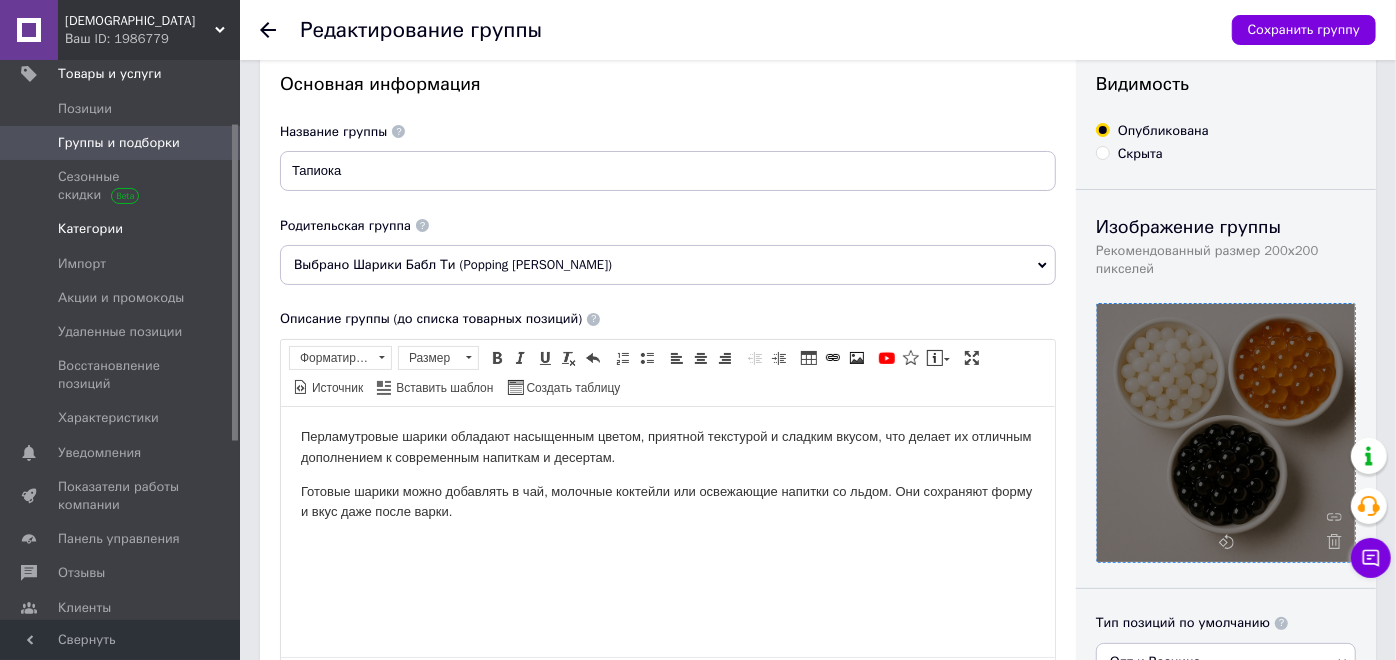 scroll, scrollTop: 0, scrollLeft: 0, axis: both 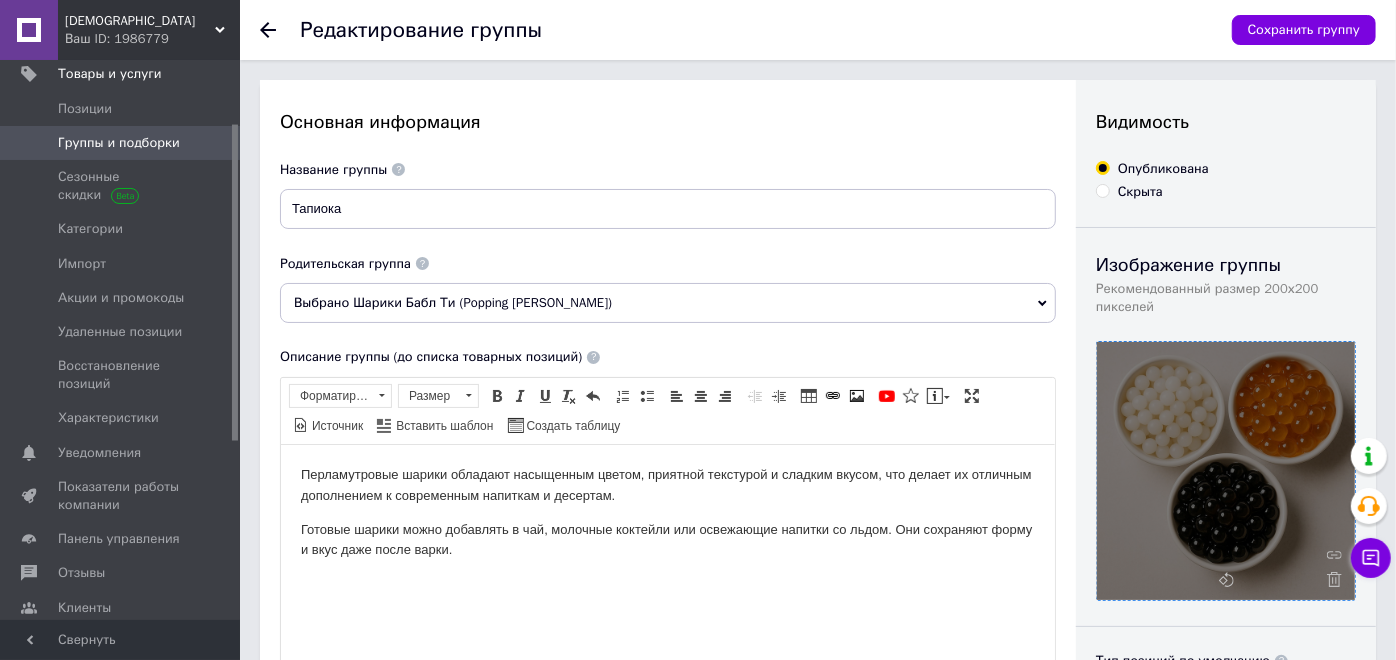 click at bounding box center [280, 30] 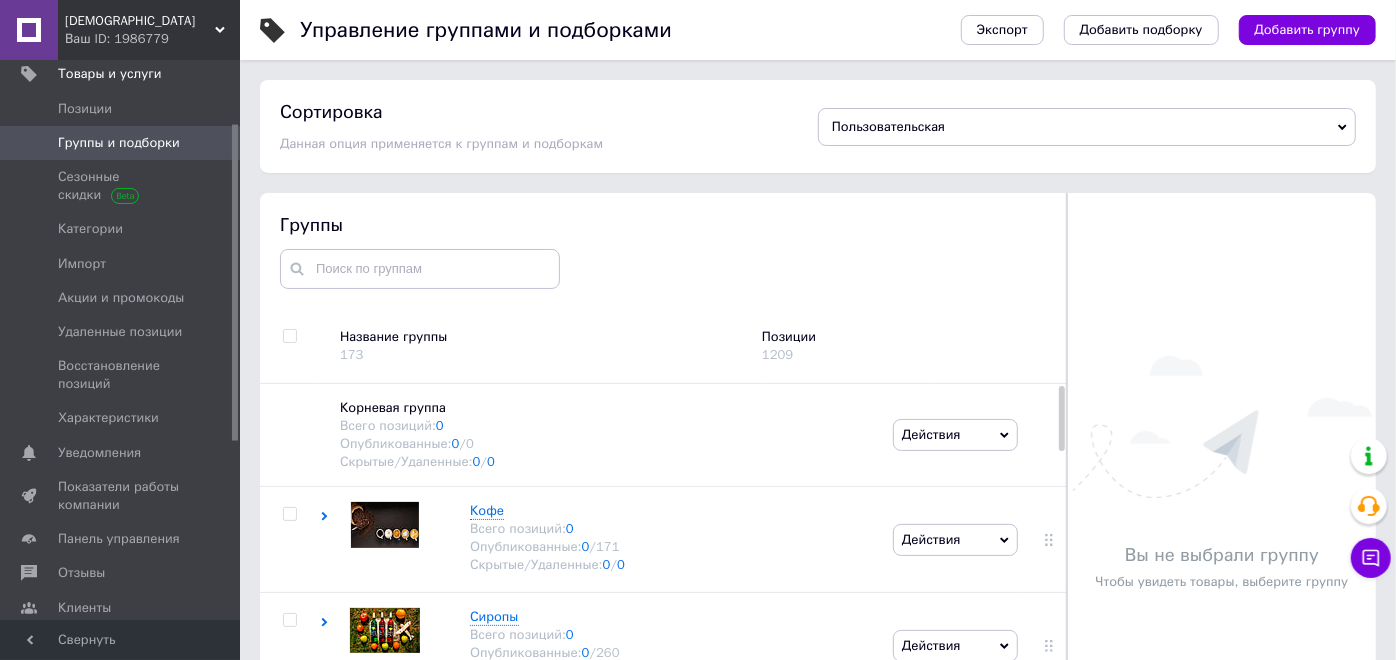 scroll, scrollTop: 69, scrollLeft: 0, axis: vertical 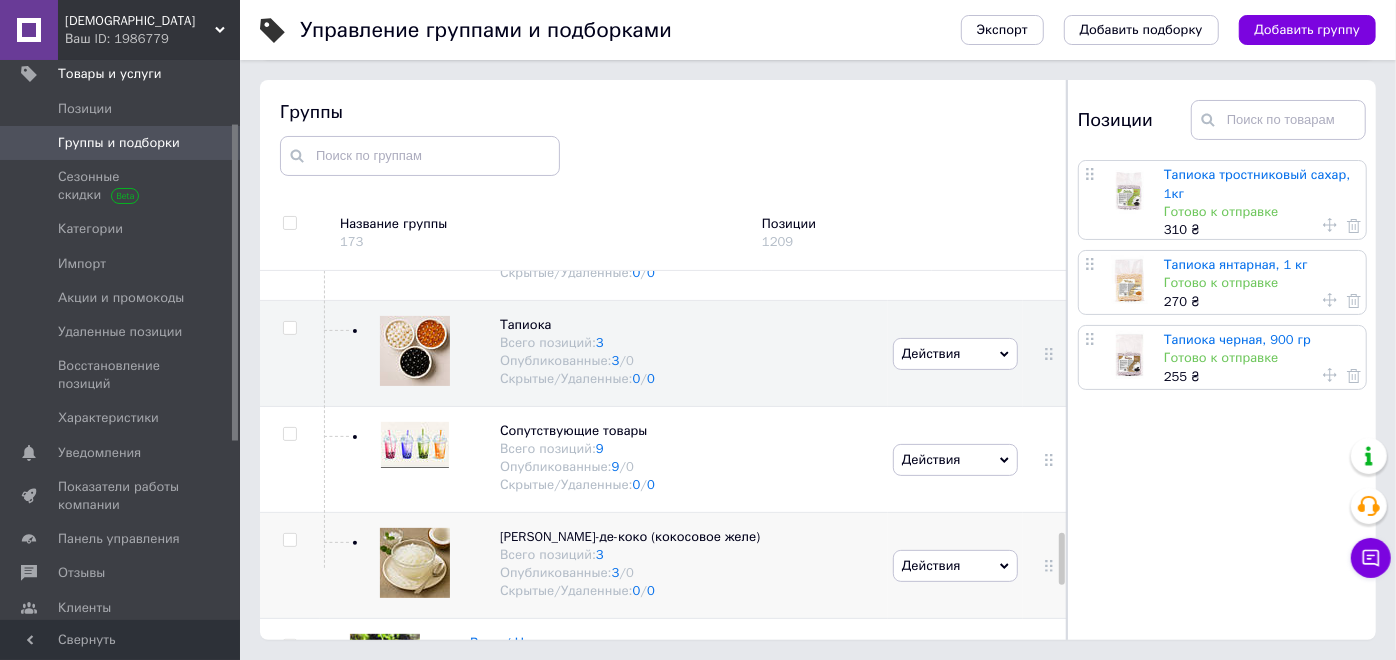 click on "Действия" at bounding box center (955, 566) 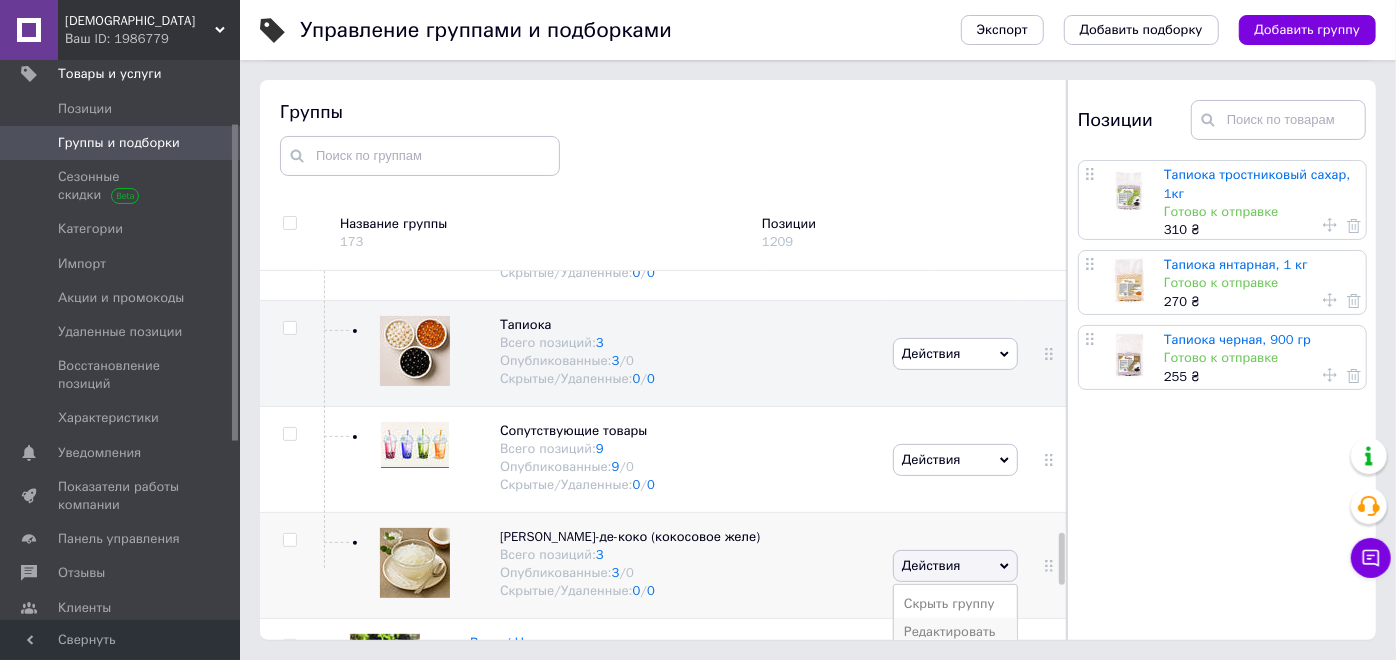 click on "Редактировать группу" at bounding box center [955, 641] 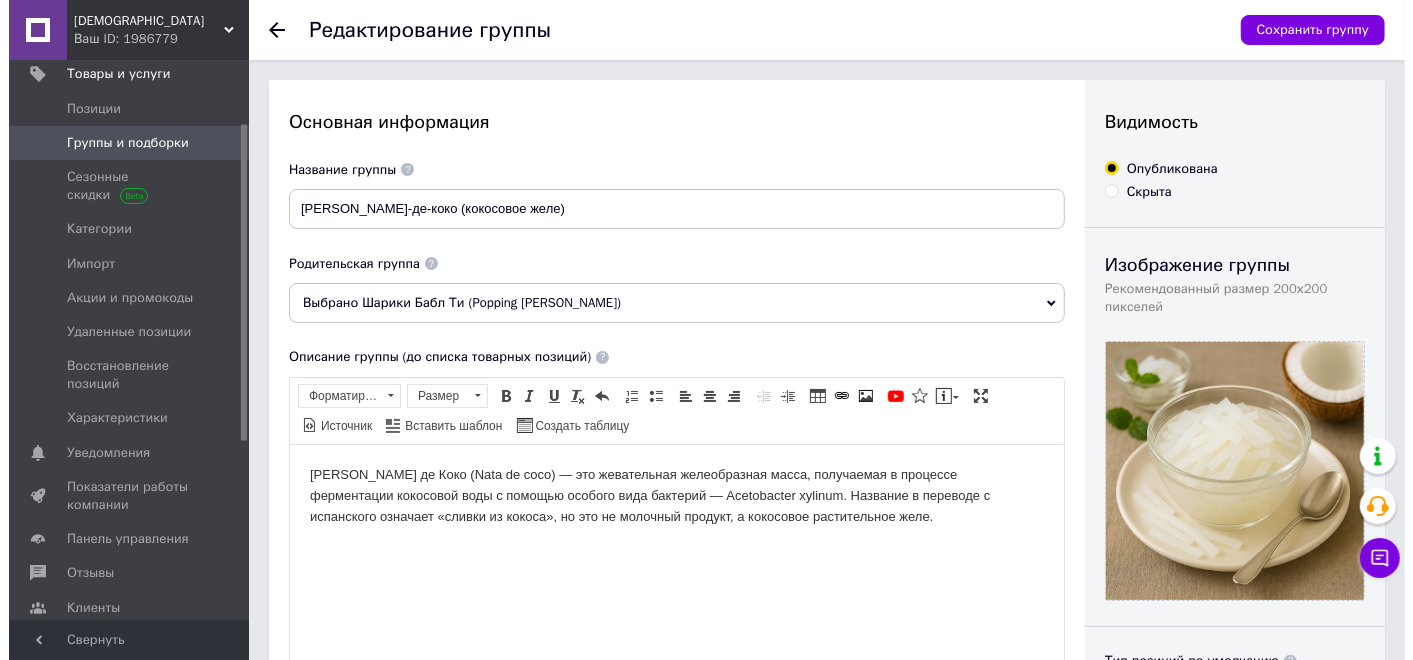 scroll, scrollTop: 0, scrollLeft: 0, axis: both 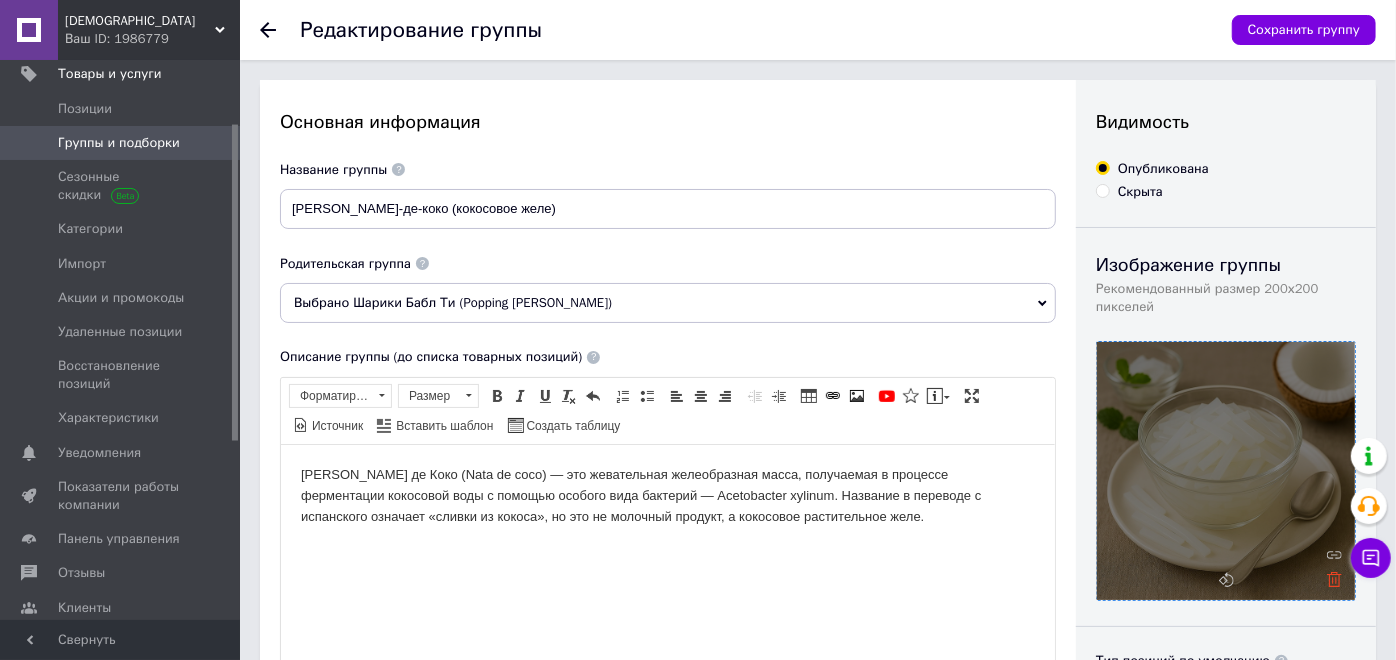 click 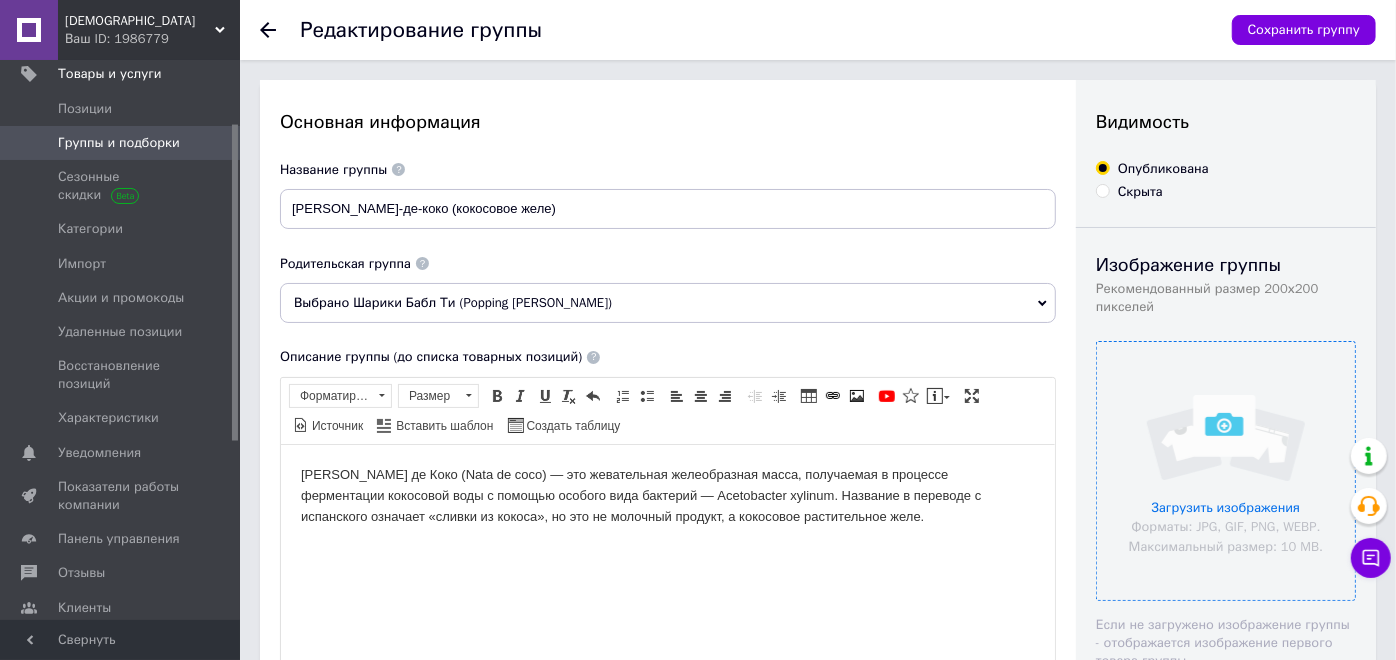 click at bounding box center [1226, 471] 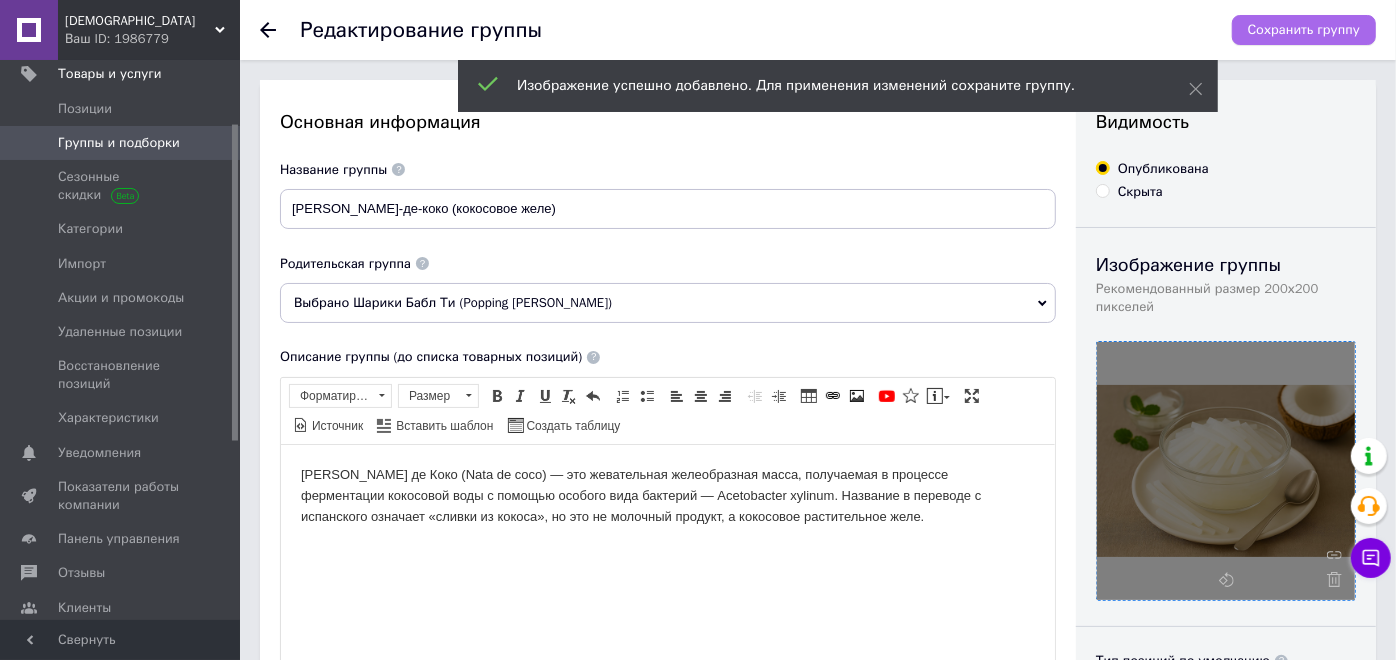 click on "Сохранить группу" at bounding box center (1304, 30) 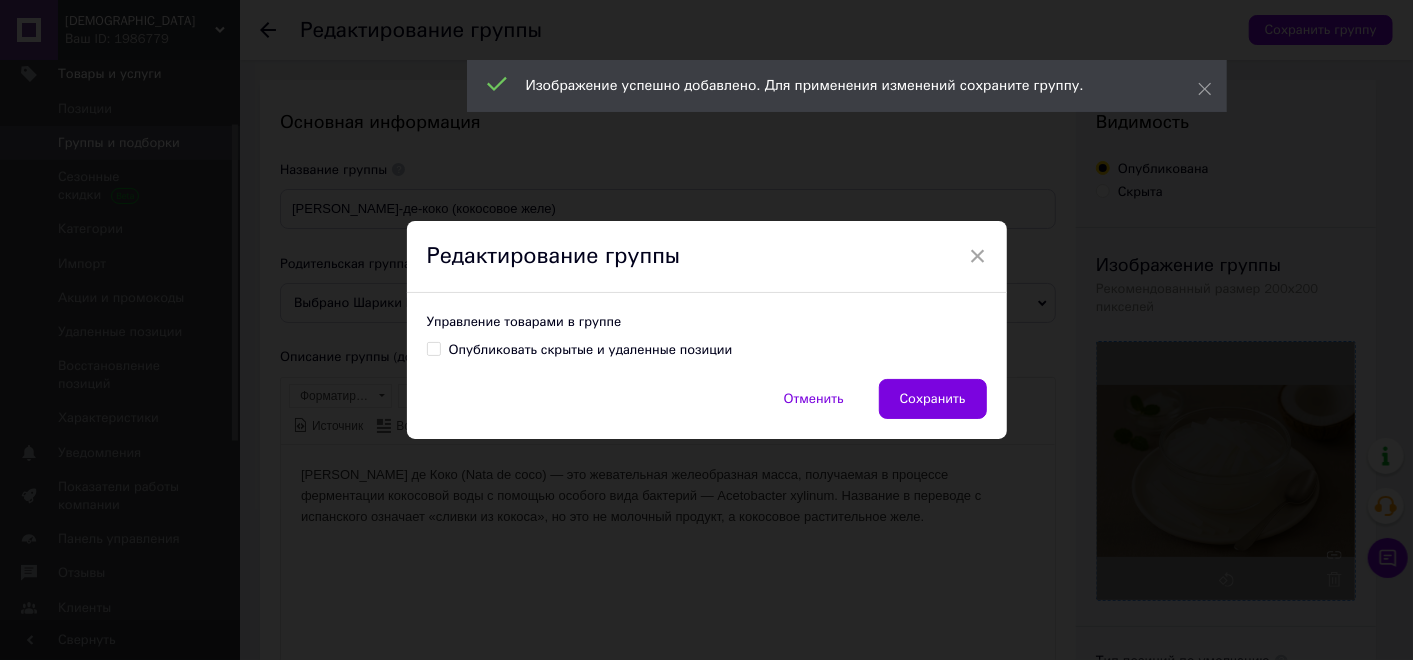 drag, startPoint x: 915, startPoint y: 401, endPoint x: 906, endPoint y: 412, distance: 14.21267 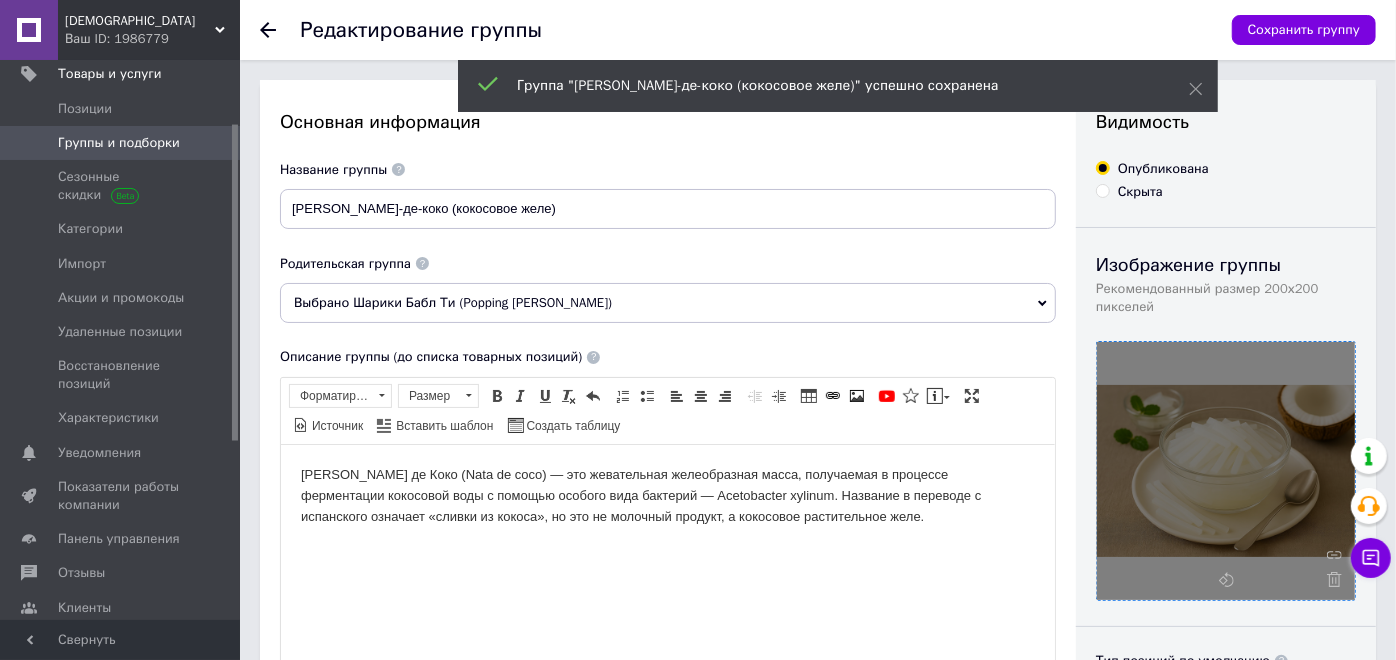 drag, startPoint x: 260, startPoint y: 23, endPoint x: 269, endPoint y: 8, distance: 17.492855 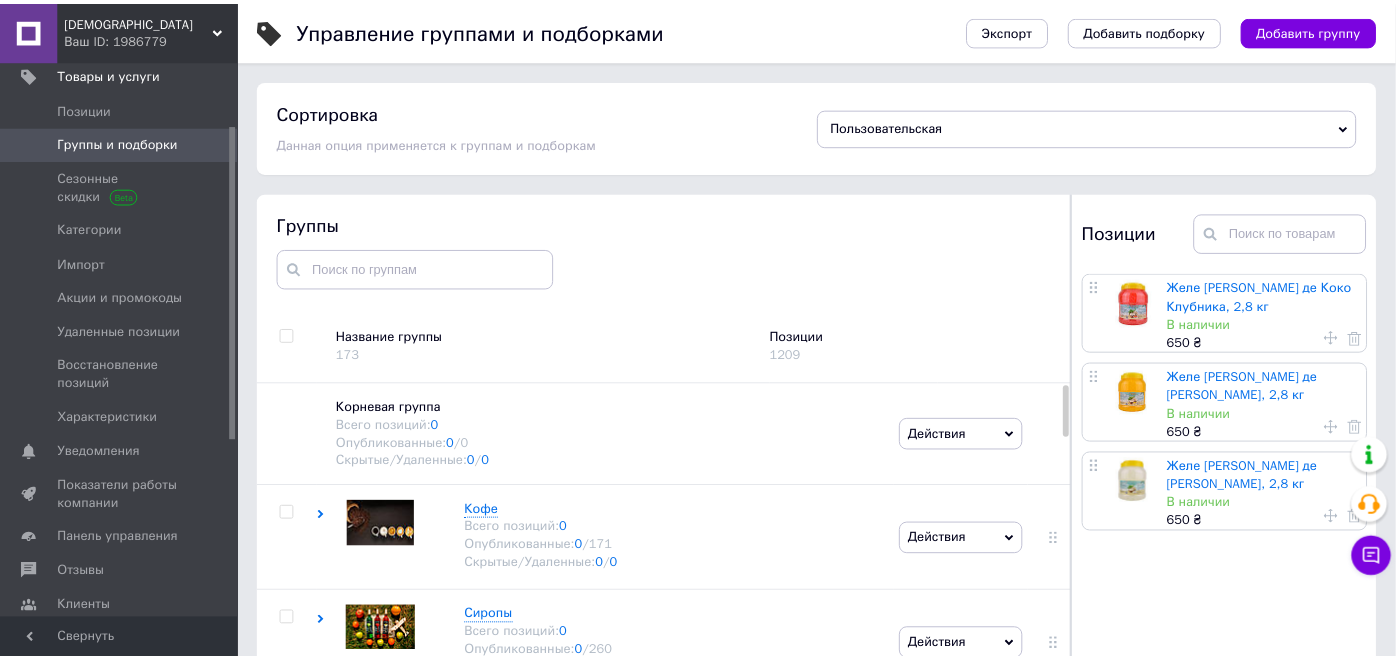 scroll, scrollTop: 38, scrollLeft: 0, axis: vertical 